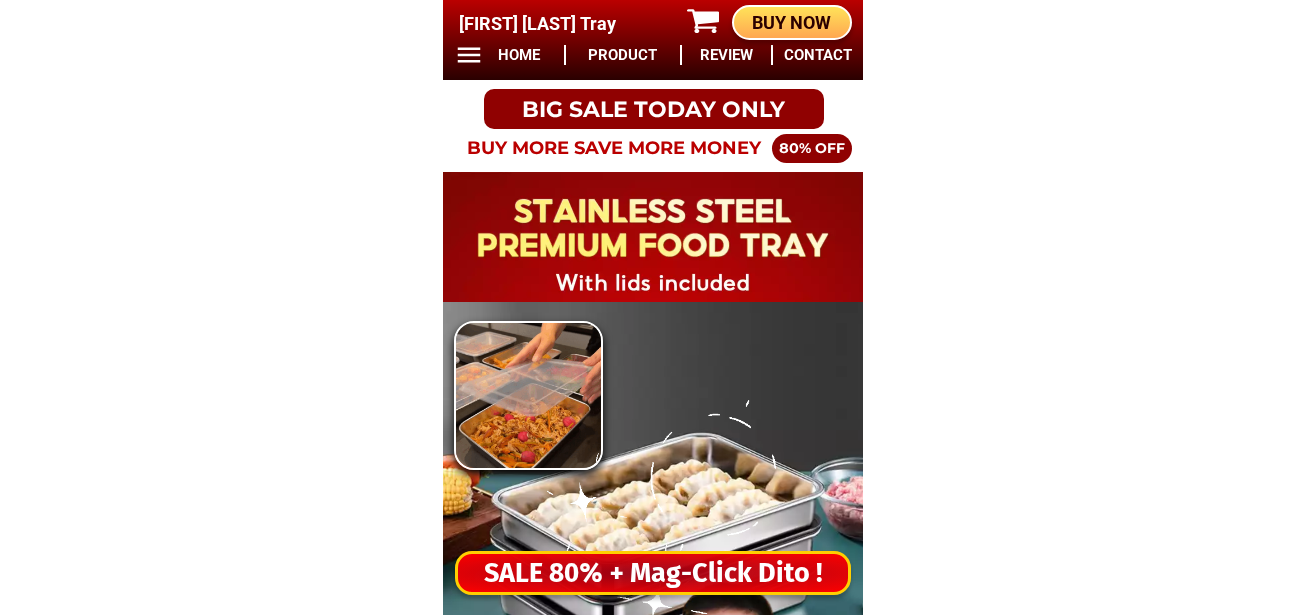 scroll, scrollTop: 0, scrollLeft: 0, axis: both 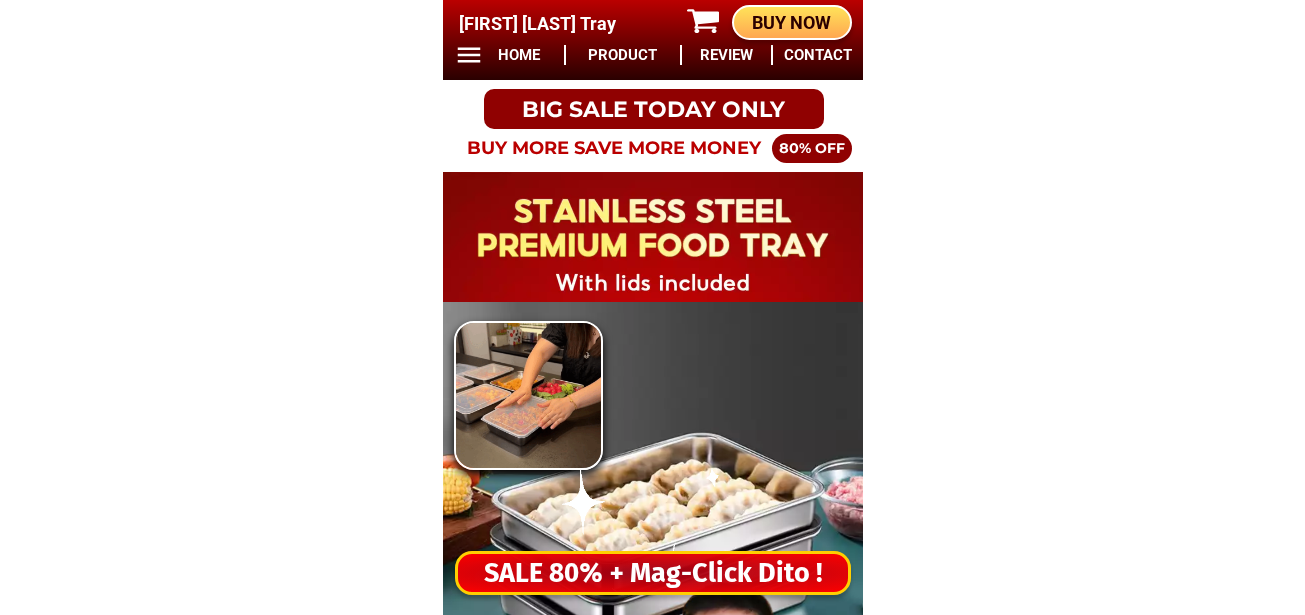click on "SALE 80% + Mag-Click Dito !" at bounding box center (653, 573) 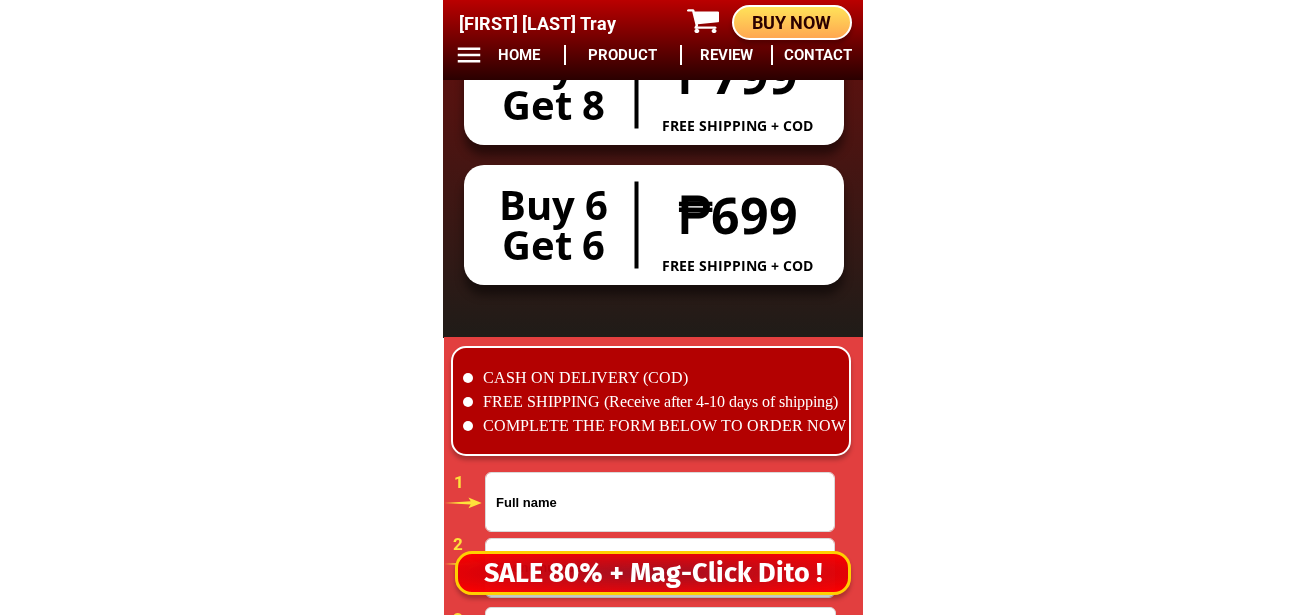 scroll, scrollTop: 16678, scrollLeft: 0, axis: vertical 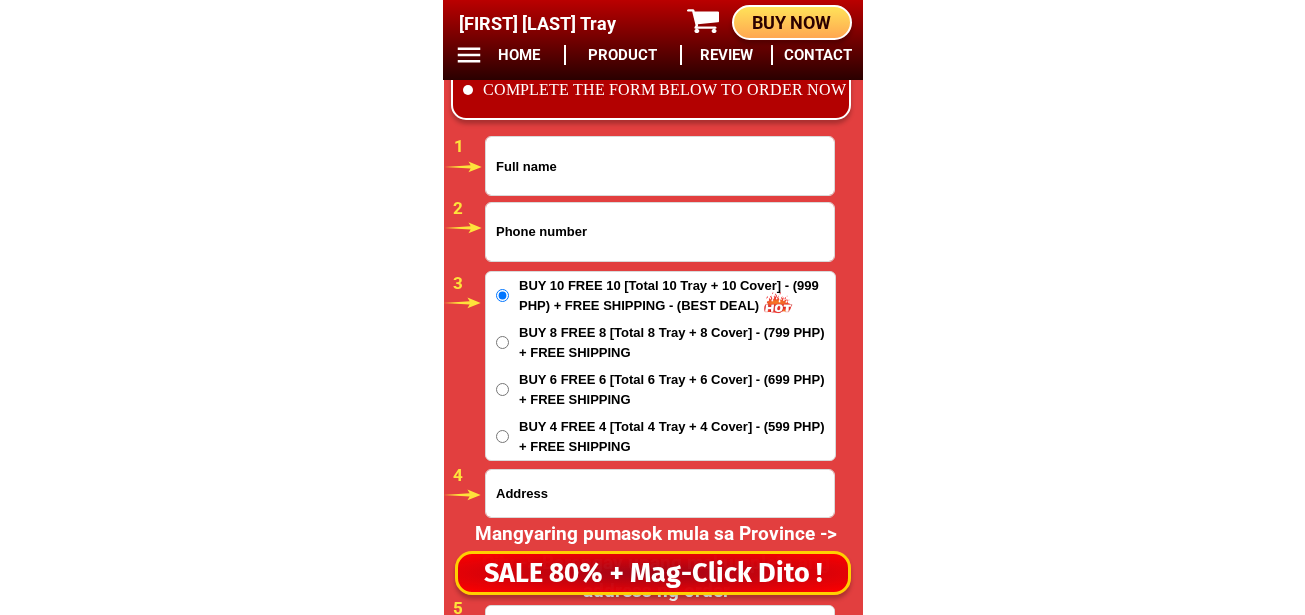 click at bounding box center (660, 232) 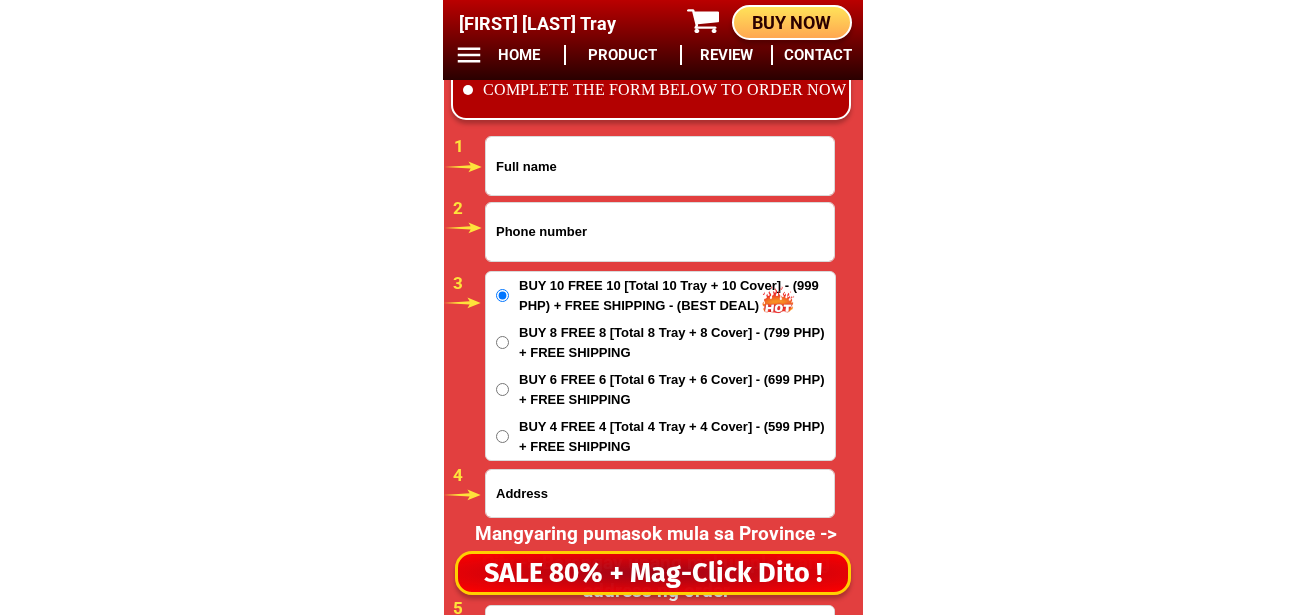 paste on "[PHONE]" 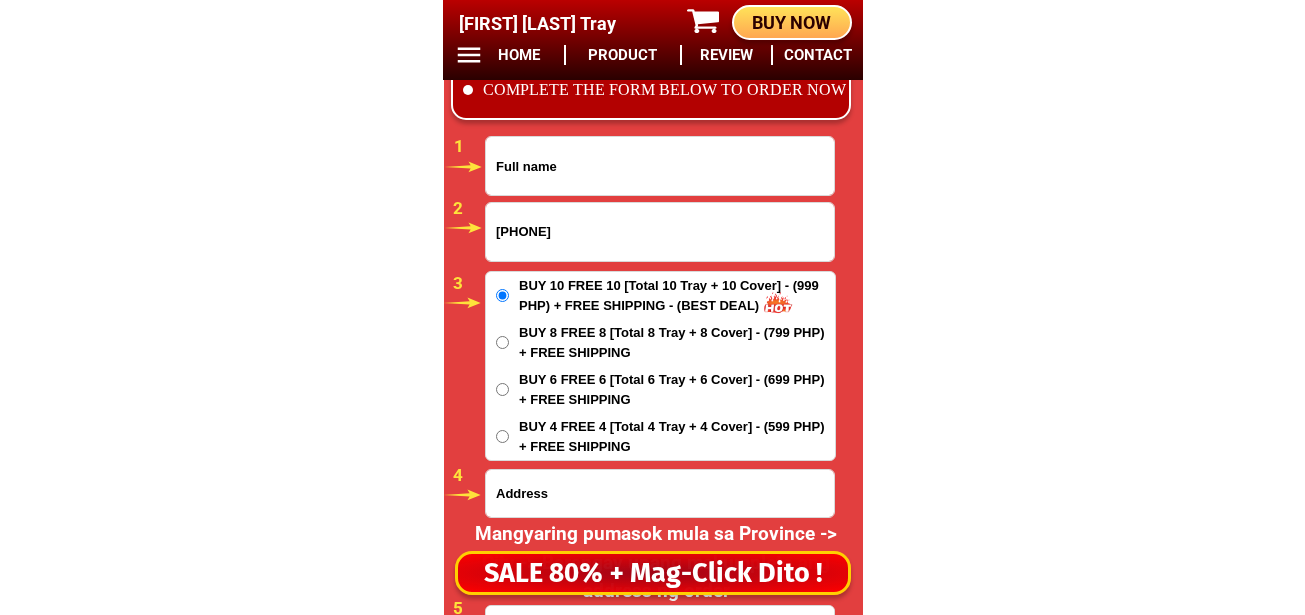 type on "[PHONE]" 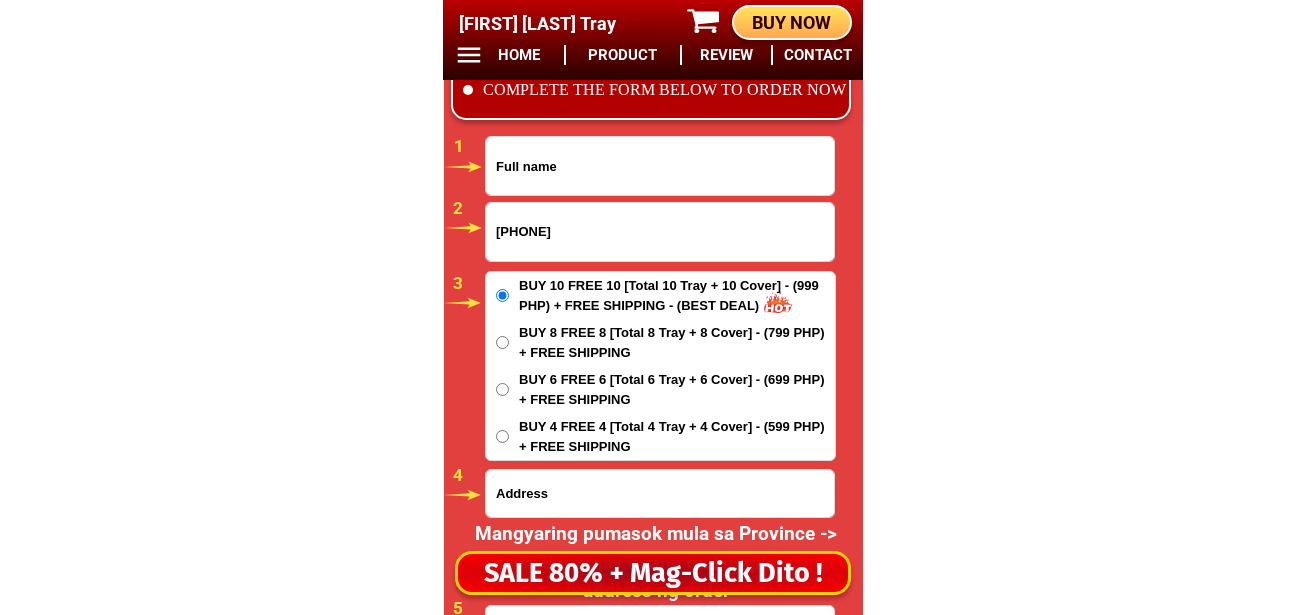 click at bounding box center (660, 166) 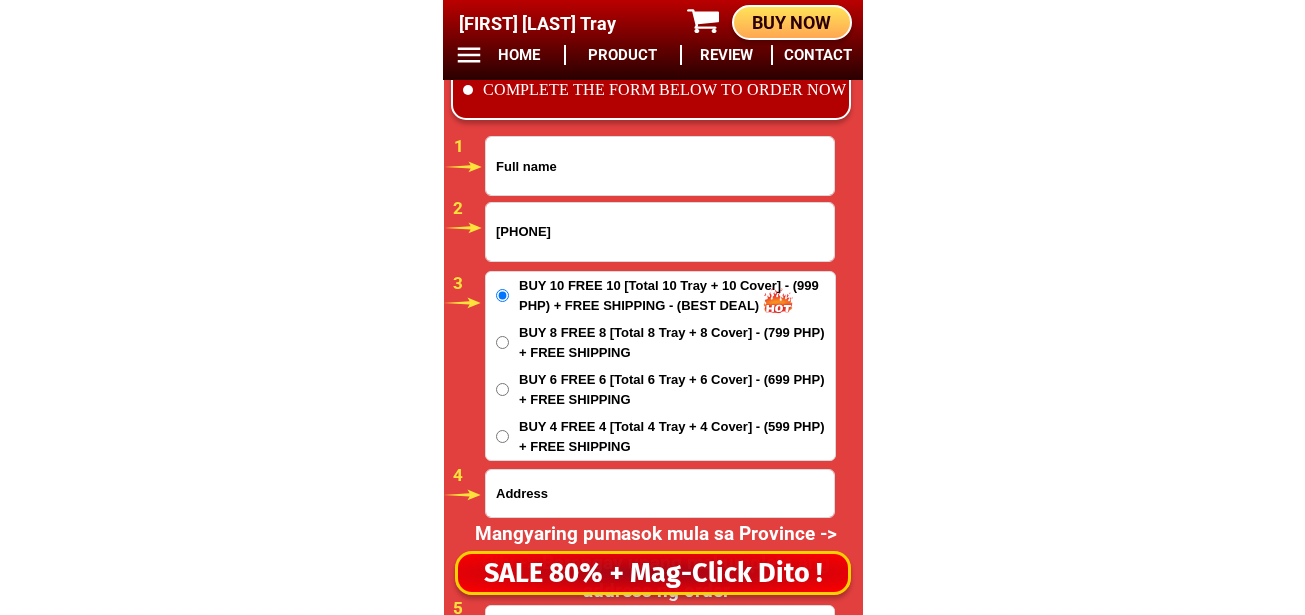 paste on "[FIRST] [LAST]" 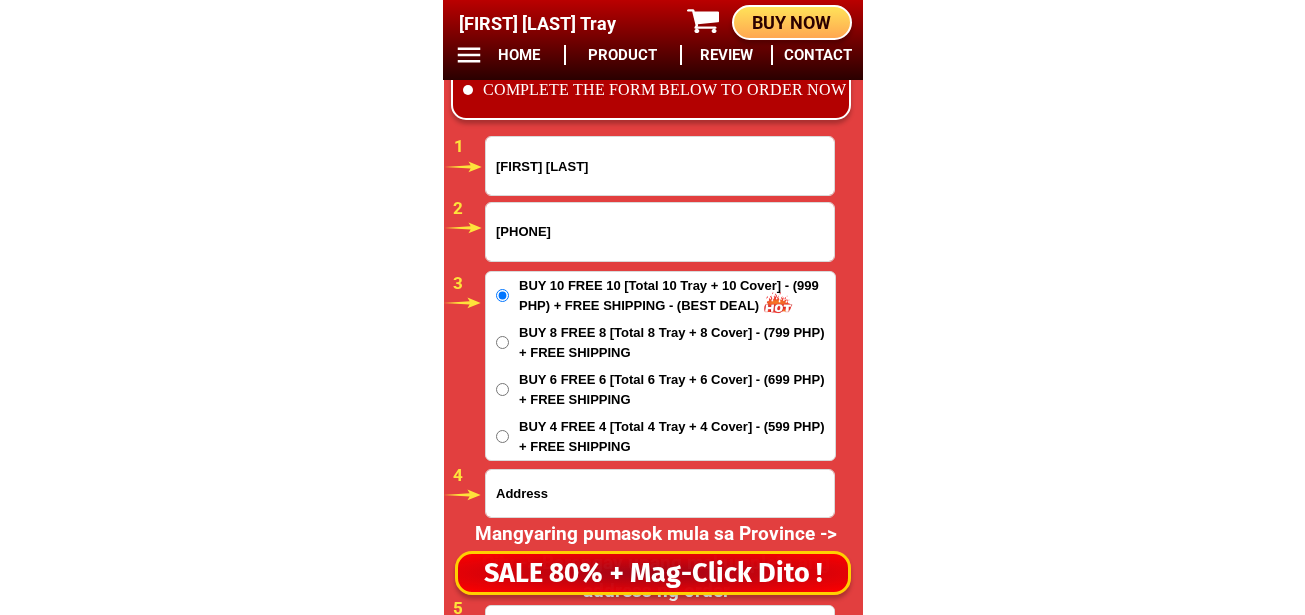 type on "[FIRST] [LAST]" 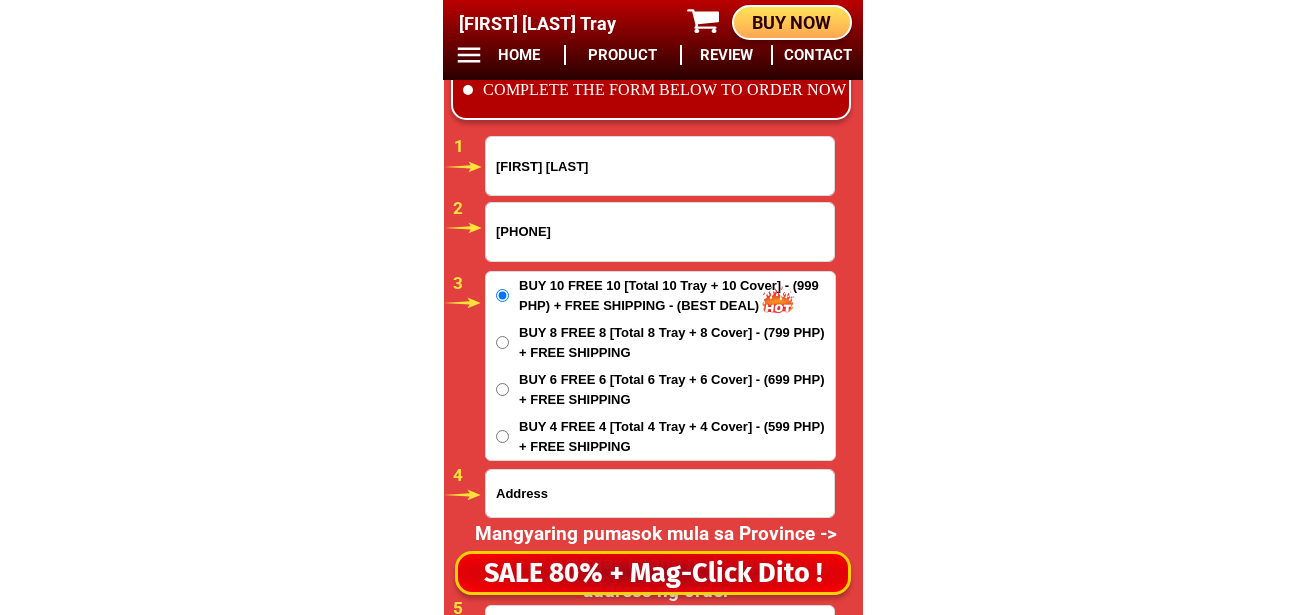 click at bounding box center [660, 493] 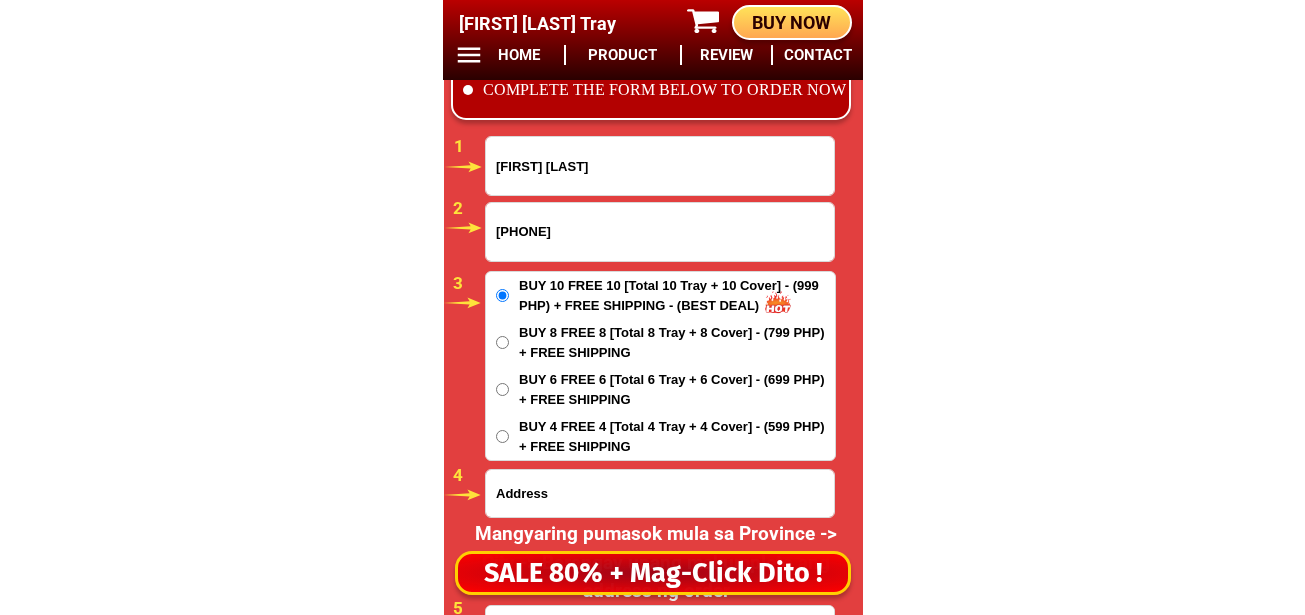 paste on "Purok [NUMBER] Bershiba CalaoCalao, Doncarlos Bukidnon" 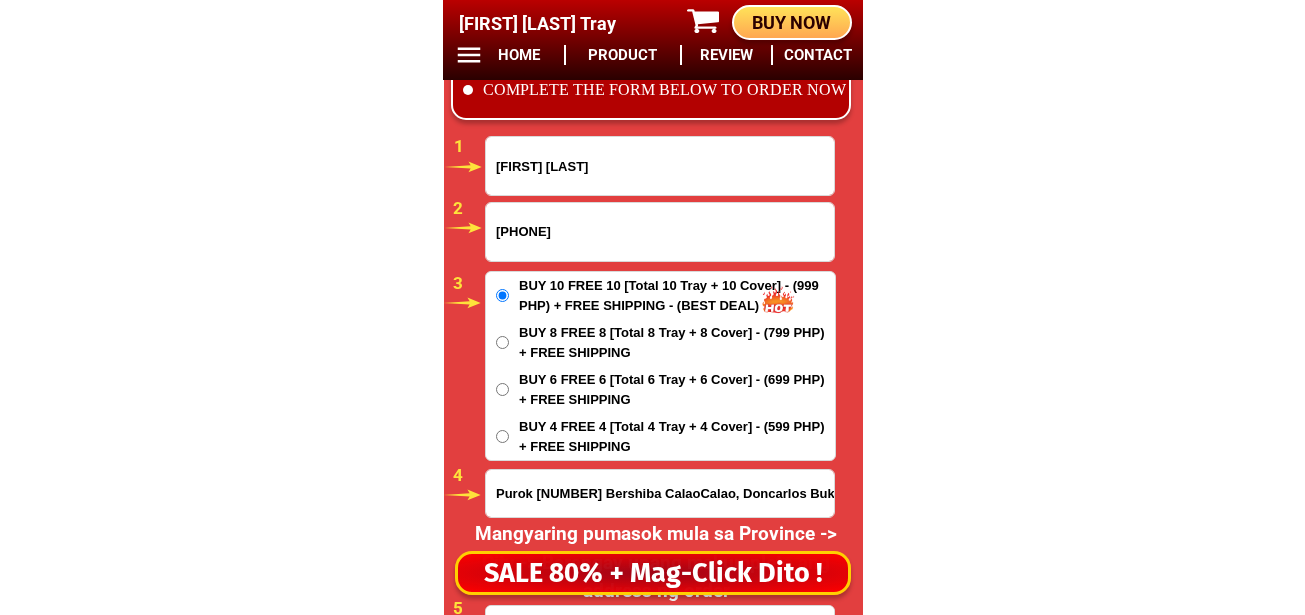 type on "Purok [NUMBER] Bershiba CalaoCalao, Doncarlos Bukidnon" 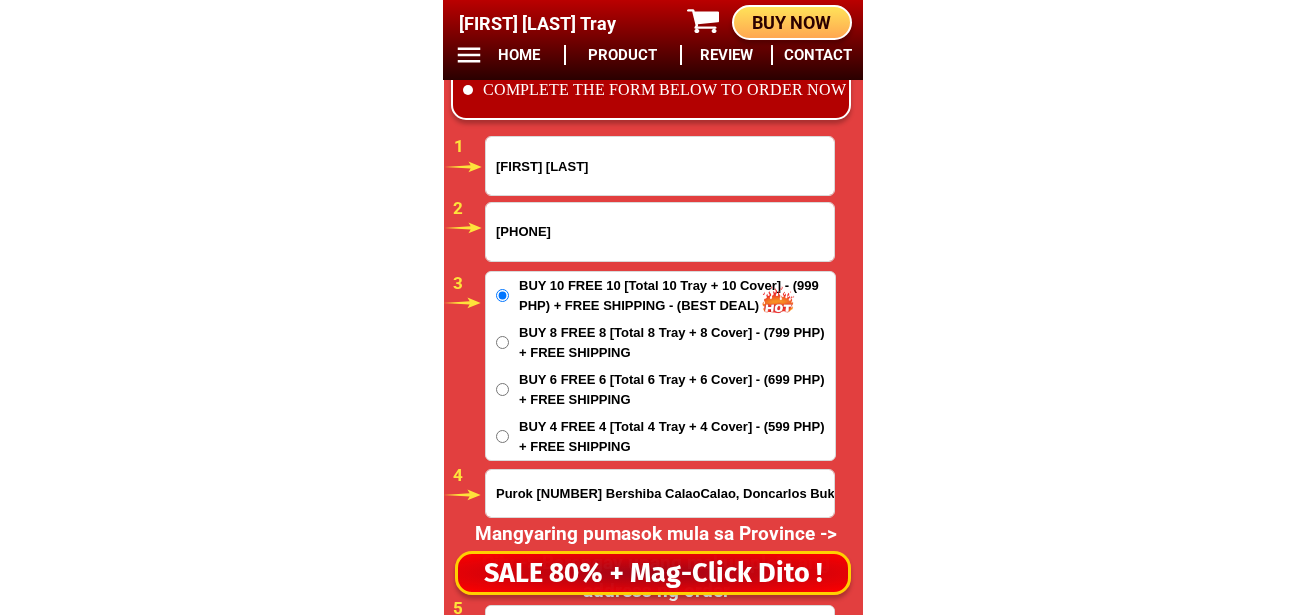 scroll, scrollTop: 16878, scrollLeft: 0, axis: vertical 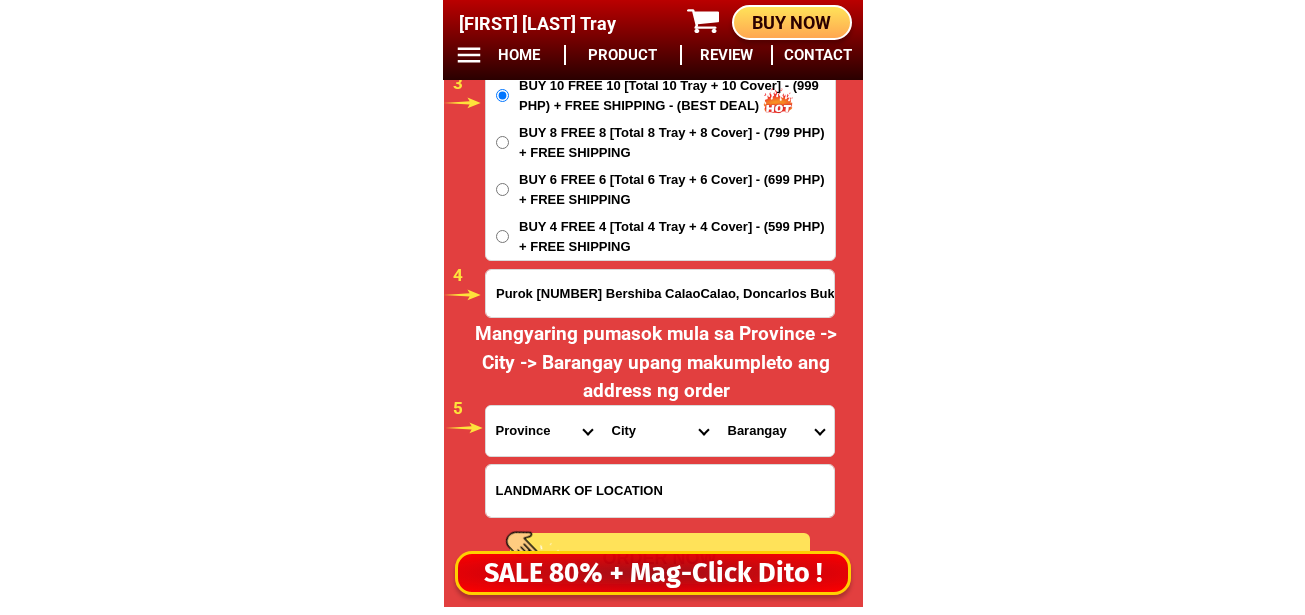 drag, startPoint x: 516, startPoint y: 432, endPoint x: 527, endPoint y: 411, distance: 23.70654 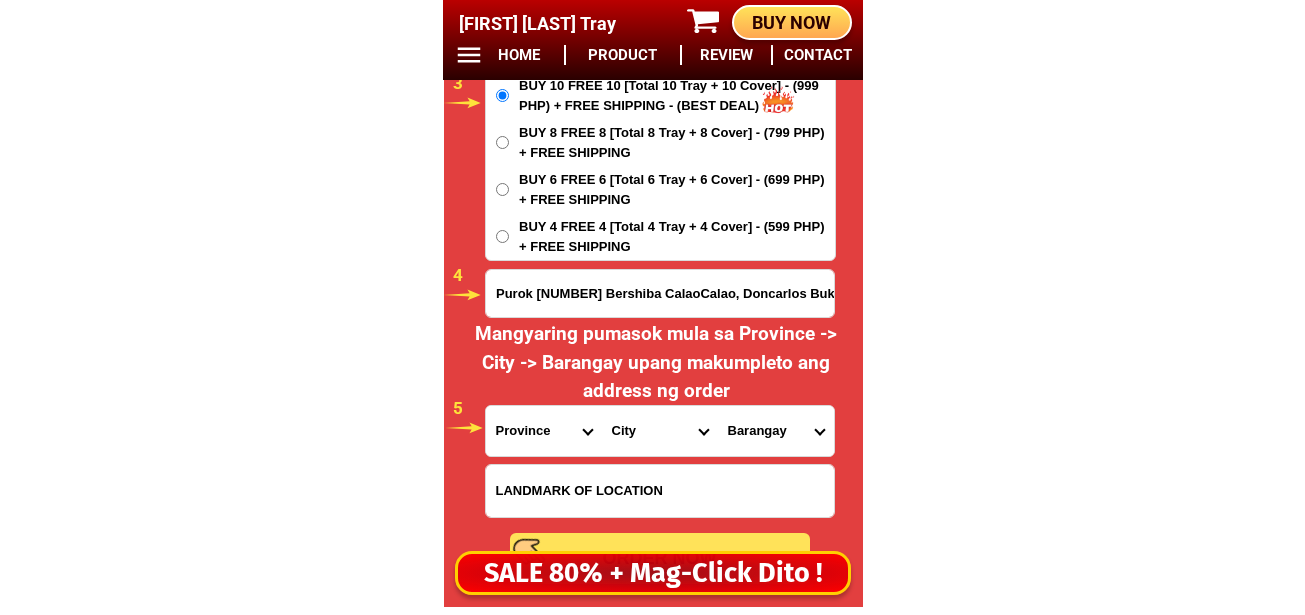 click on "Province Abra Agusan-del-norte Agusan-del-sur Aklan Albay Antique Apayao Aurora Basilan Bataan Batanes Batangas Benguet Biliran Bohol Bukidnon Bulacan Cagayan Camarines-norte Camarines-sur Camiguin Capiz Catanduanes Cavite Cebu Cotabato Davao-de-oro Davao-del-norte Davao-del-sur Davao-occidental Davao-oriental Dinagat-islands Eastern-samar Guimaras Ifugao Ilocos-norte Ilocos-sur Iloilo Isabela Kalinga La-union Laguna Lanao-del-norte Lanao-del-sur Leyte Maguindanao Marinduque Masbate Metro-manila Misamis-occidental Misamis-oriental Mountain-province Negros-occidental Negros-oriental Northern-samar Nueva-ecija Nueva-vizcaya Occidental-mindoro Oriental-mindoro Palawan Pampanga Pangasinan Quezon Quirino Rizal Romblon Sarangani Siquijor Sorsogon South-cotabato Southern-leyte Sultan-kudarat Sulu Surigao-del-norte Surigao-del-sur Tarlac Tawi-tawi Western-samar Zambales Zamboanga-del-norte Zamboanga-del-sur Zamboanga-sibugay" at bounding box center [544, 431] 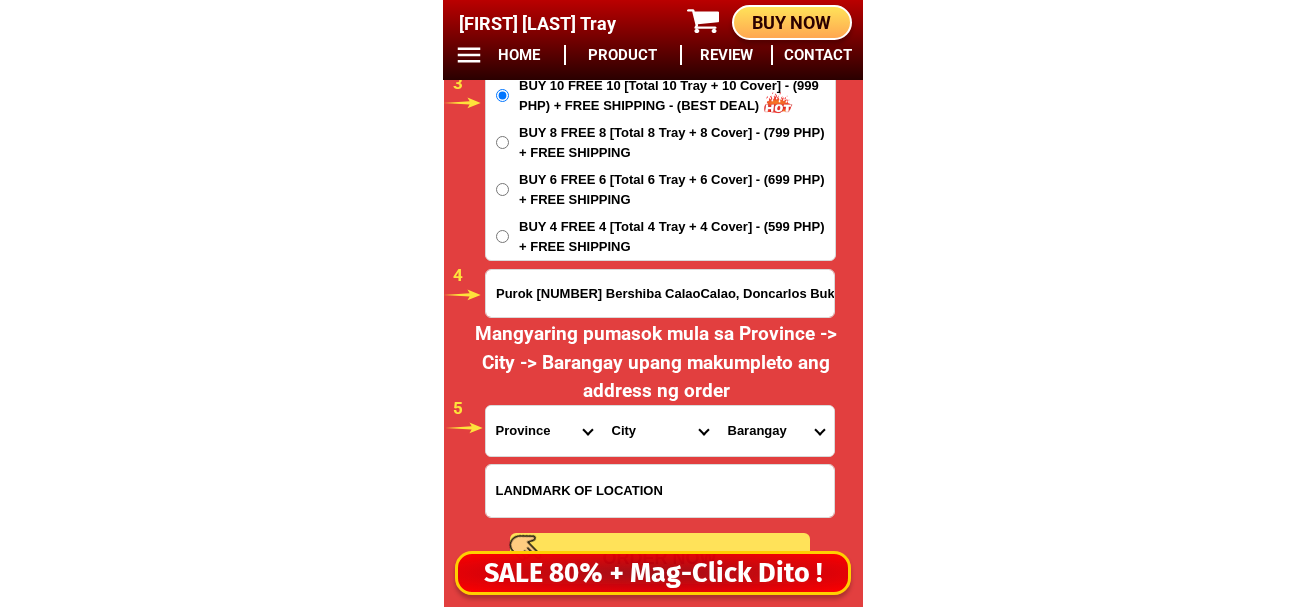 select on "63_[NUMBER]" 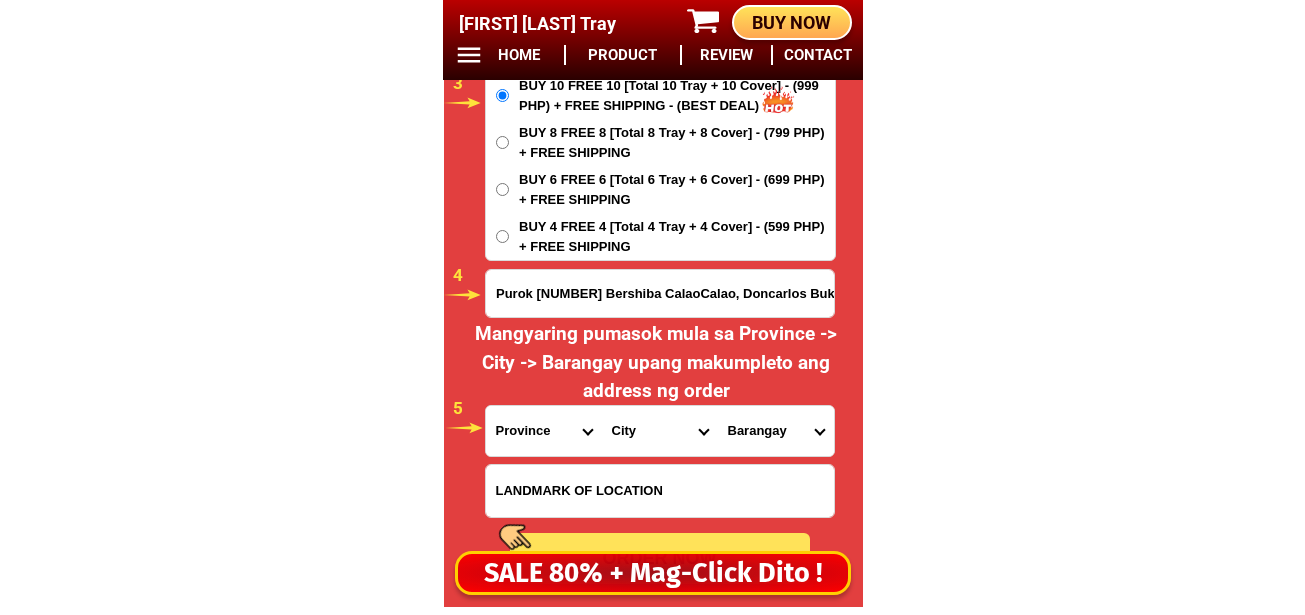 click on "Province Abra Agusan-del-norte Agusan-del-sur Aklan Albay Antique Apayao Aurora Basilan Bataan Batanes Batangas Benguet Biliran Bohol Bukidnon Bulacan Cagayan Camarines-norte Camarines-sur Camiguin Capiz Catanduanes Cavite Cebu Cotabato Davao-de-oro Davao-del-norte Davao-del-sur Davao-occidental Davao-oriental Dinagat-islands Eastern-samar Guimaras Ifugao Ilocos-norte Ilocos-sur Iloilo Isabela Kalinga La-union Laguna Lanao-del-norte Lanao-del-sur Leyte Maguindanao Marinduque Masbate Metro-manila Misamis-occidental Misamis-oriental Mountain-province Negros-occidental Negros-oriental Northern-samar Nueva-ecija Nueva-vizcaya Occidental-mindoro Oriental-mindoro Palawan Pampanga Pangasinan Quezon Quirino Rizal Romblon Sarangani Siquijor Sorsogon South-cotabato Southern-leyte Sultan-kudarat Sulu Surigao-del-norte Surigao-del-sur Tarlac Tawi-tawi Western-samar Zambales Zamboanga-del-norte Zamboanga-del-sur Zamboanga-sibugay" at bounding box center (544, 431) 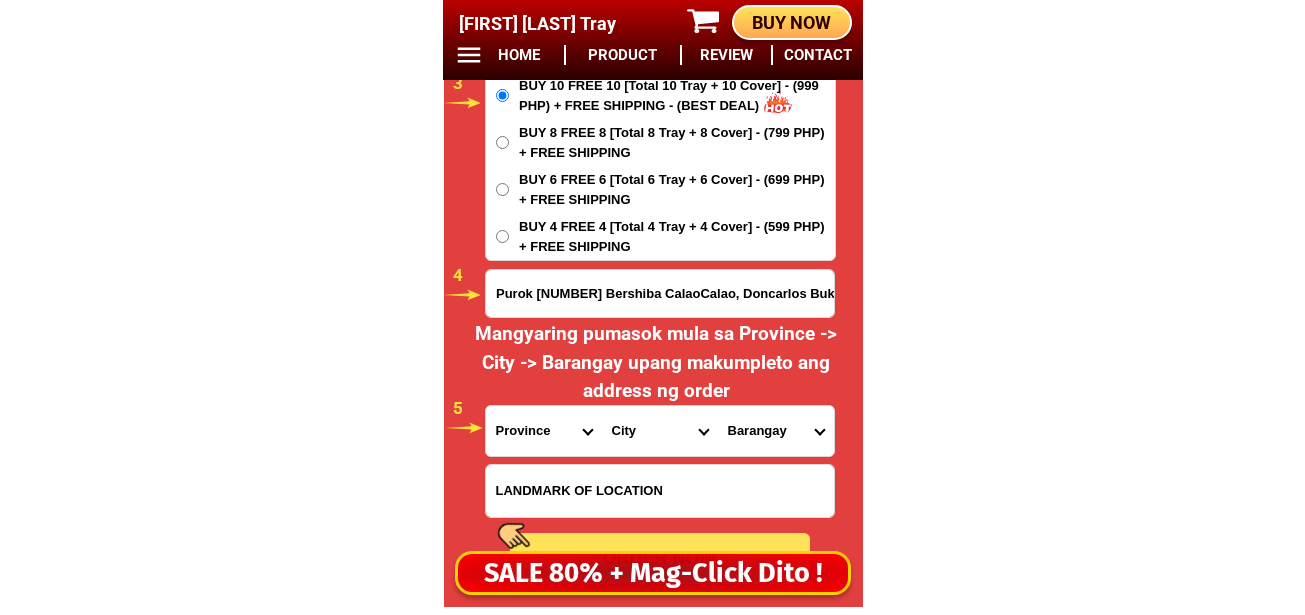 click on "City Baungon Bukidnon-malitbog Bukidnon-quezon Bukidnon-san-fernando Cabanglasan Damulog Dangcagan Don-carlos Impasug-ong Kadingilan Kalilangan Kibawe Kitaotao Lantapan Libona Malaybalay-city Manolo-fortich Maramag Pangantucan Sumilao Talakag Valencia-city" at bounding box center (660, 431) 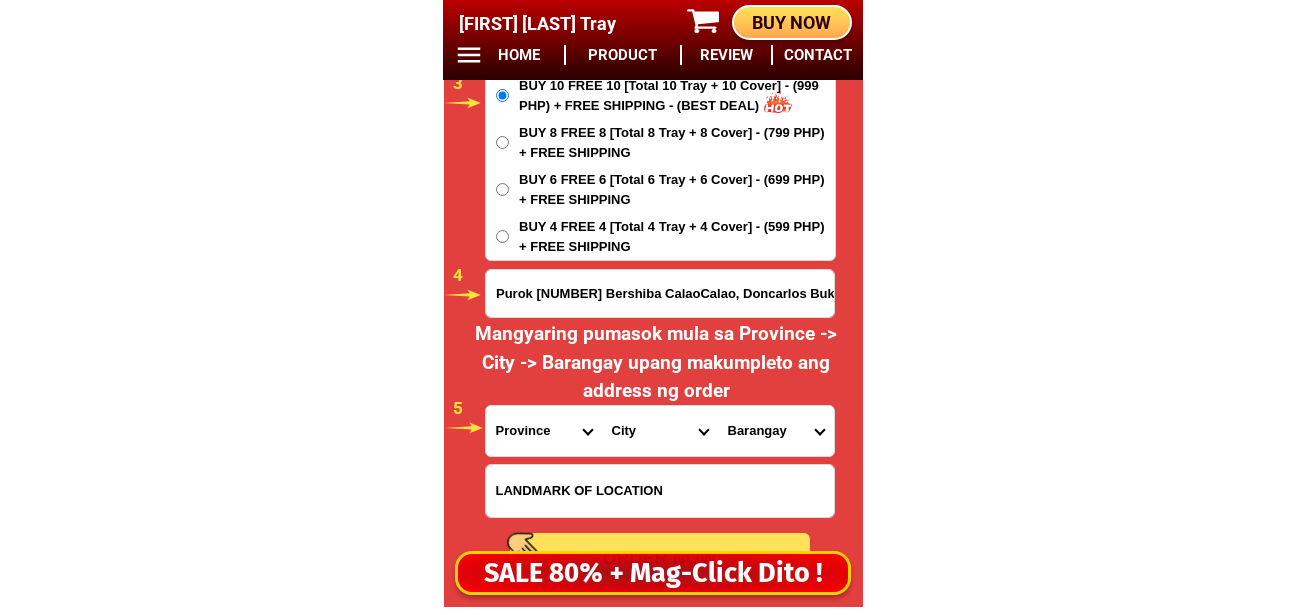 select on "[NUMBER]" 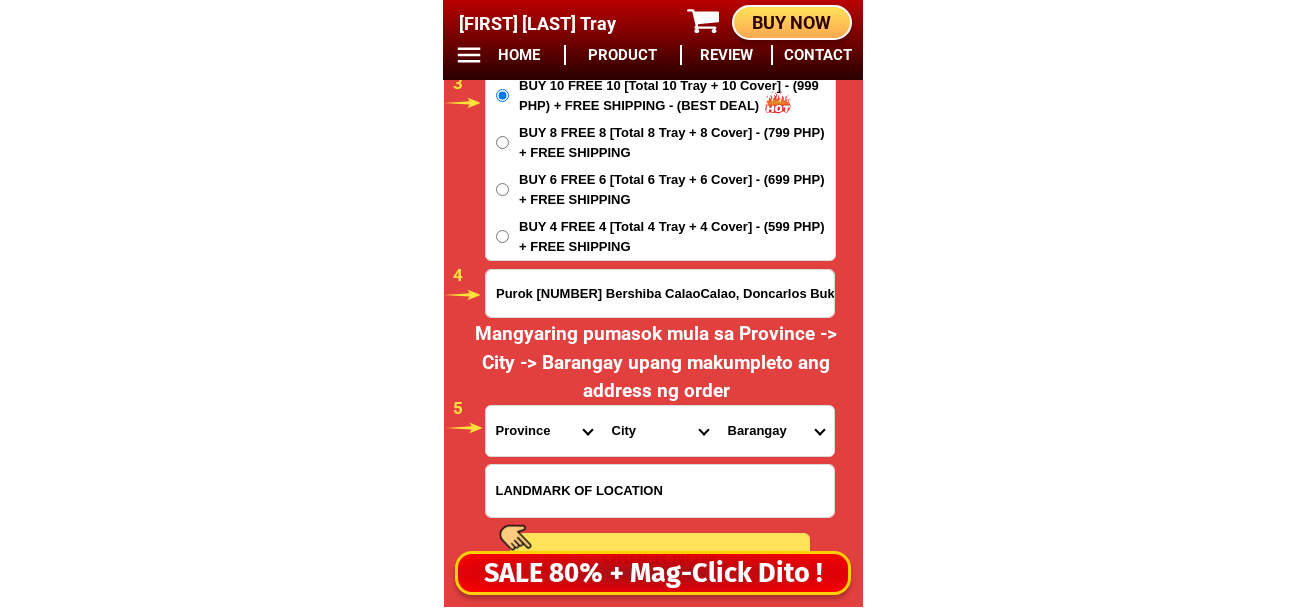 click on "City Baungon Bukidnon-malitbog Bukidnon-quezon Bukidnon-san-fernando Cabanglasan Damulog Dangcagan Don-carlos Impasug-ong Kadingilan Kalilangan Kibawe Kitaotao Lantapan Libona Malaybalay-city Manolo-fortich Maramag Pangantucan Sumilao Talakag Valencia-city" at bounding box center [660, 431] 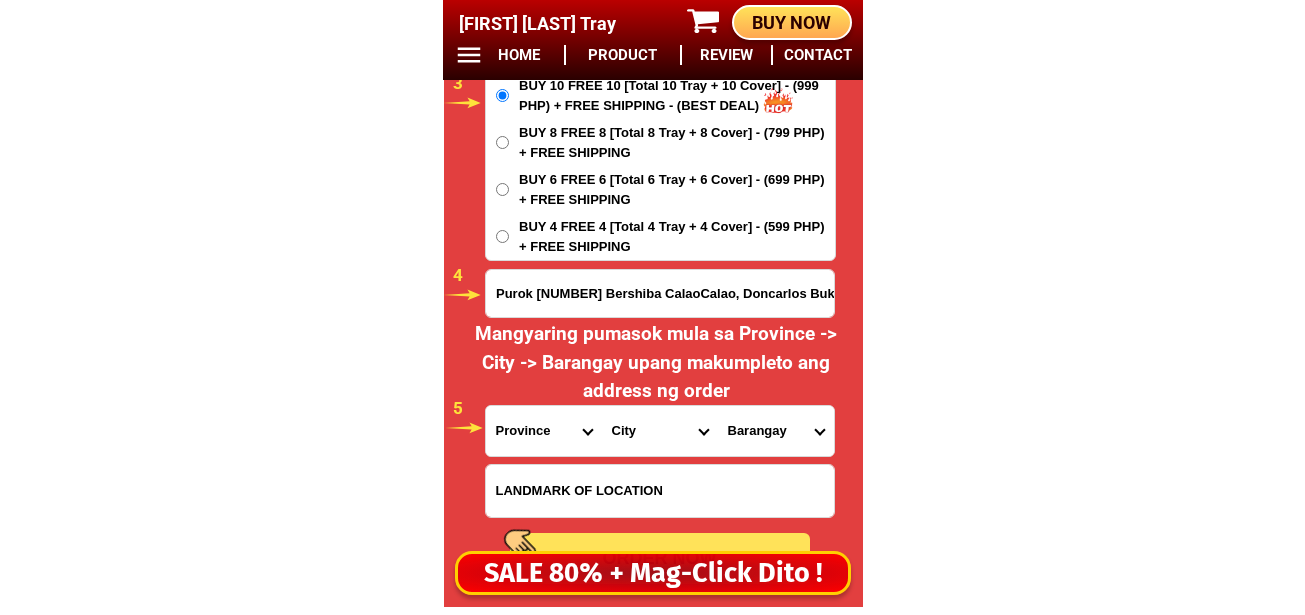 drag, startPoint x: 791, startPoint y: 418, endPoint x: 794, endPoint y: 408, distance: 10.440307 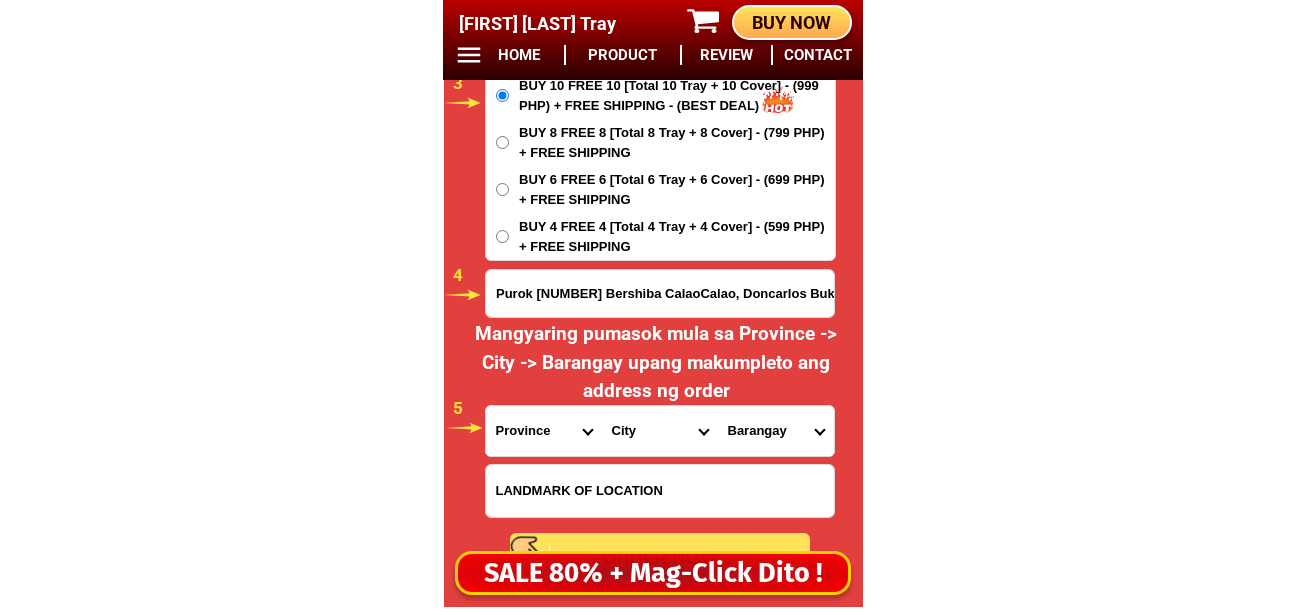 click on "Barangay Bismartz Bocboc Buyot Cabadiangan Calaocalao Don carlos norte Don carlos sur (pob.) Embayao Kalubihon Kasigkot Kawilihan Kiara Kibatang Mahayahay Manlamonay Maraymaray Mauswagon Minsalagan New nongnongan (masimag) New visayas Old nongnongan Pinamaloy Pualas San antonio east San antonio west San francisco San nicolas (banban) San roque Sinangguyan" at bounding box center [776, 431] 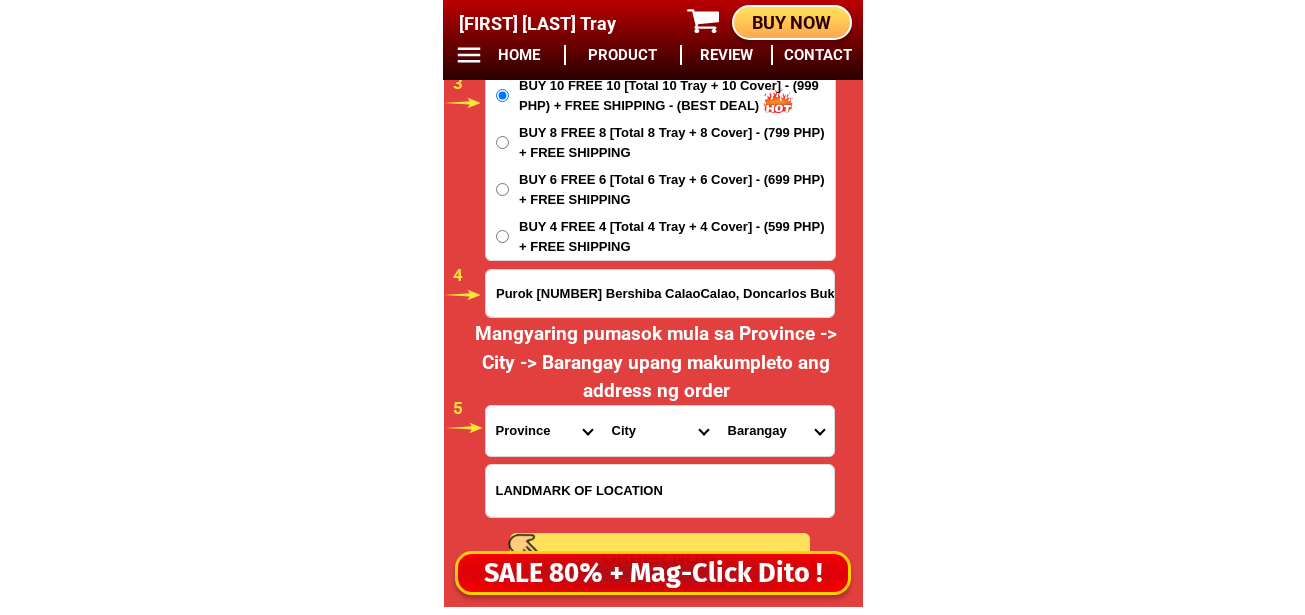 select on "63_[NUMBER]" 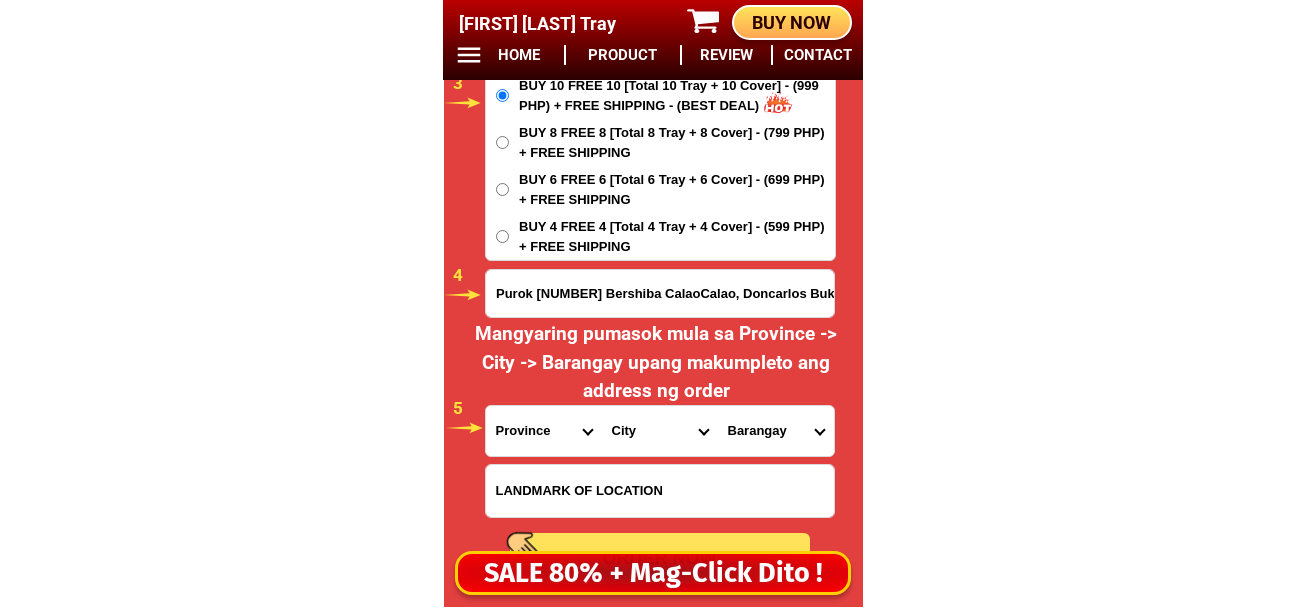click on "Barangay Bismartz Bocboc Buyot Cabadiangan Calaocalao Don carlos norte Don carlos sur (pob.) Embayao Kalubihon Kasigkot Kawilihan Kiara Kibatang Mahayahay Manlamonay Maraymaray Mauswagon Minsalagan New nongnongan (masimag) New visayas Old nongnongan Pinamaloy Pualas San antonio east San antonio west San francisco San nicolas (banban) San roque Sinangguyan" at bounding box center [776, 431] 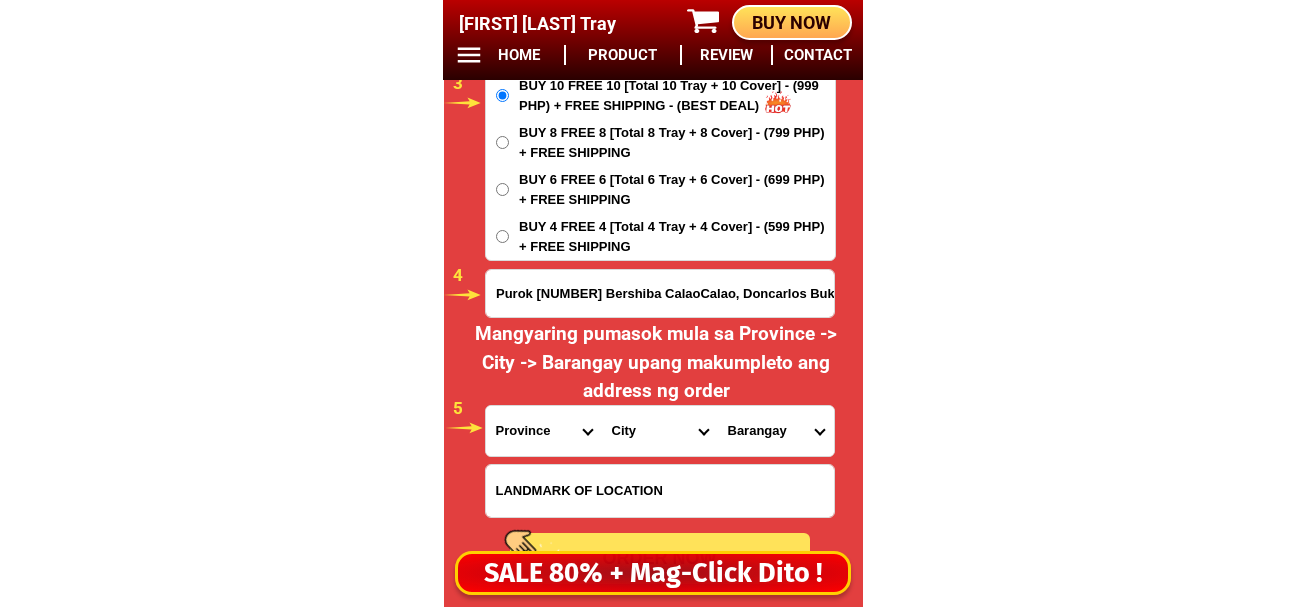 scroll, scrollTop: 16978, scrollLeft: 0, axis: vertical 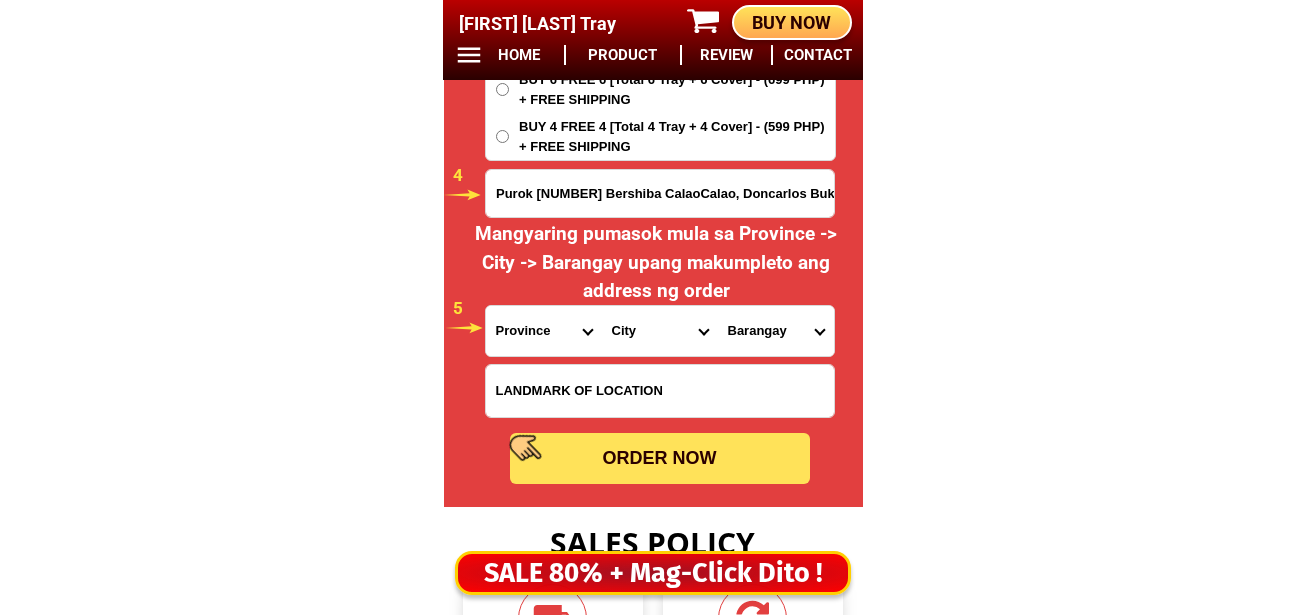 click on "ORDER NOW" at bounding box center (660, 458) 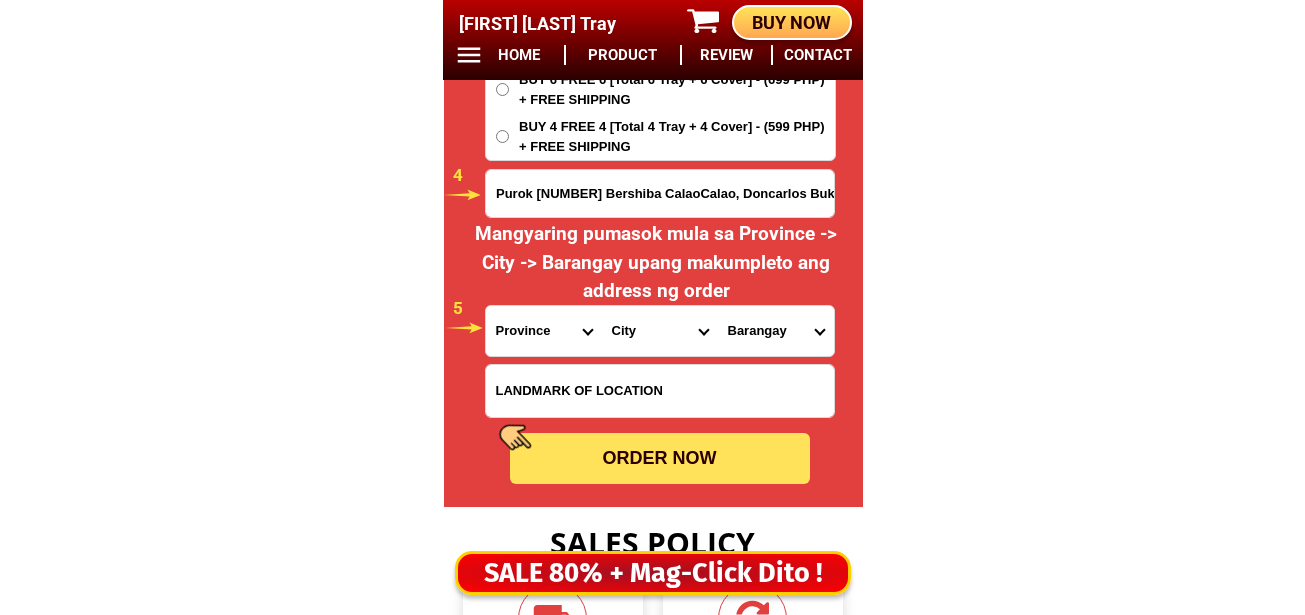 radio on "true" 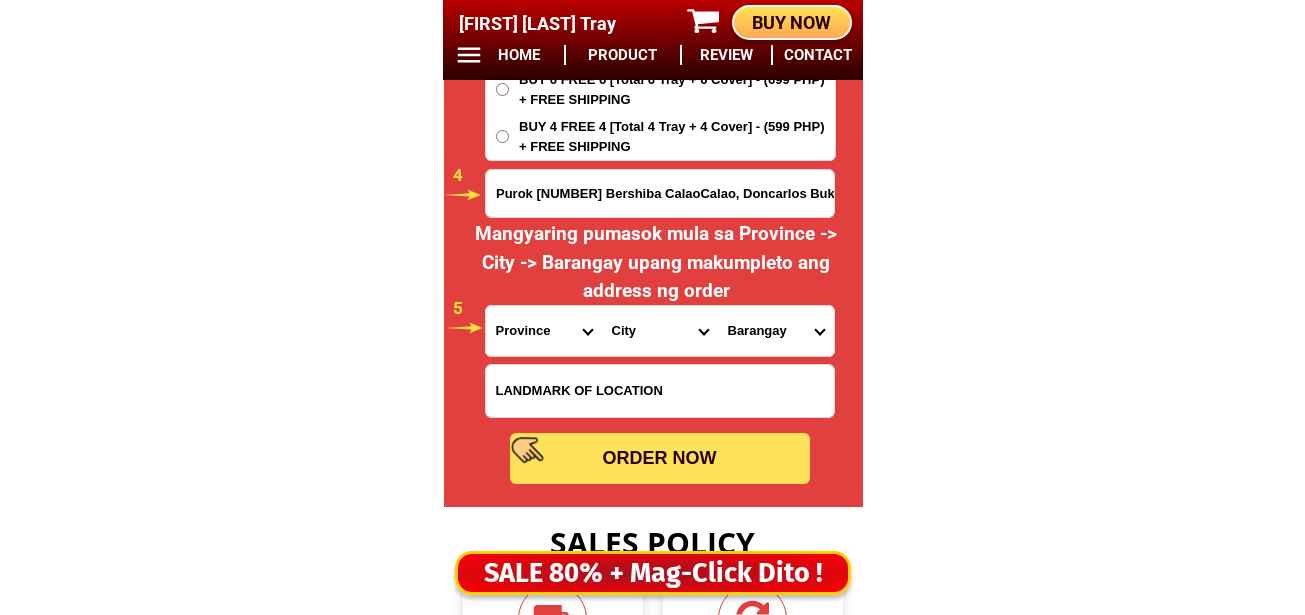 scroll, scrollTop: 16678, scrollLeft: 0, axis: vertical 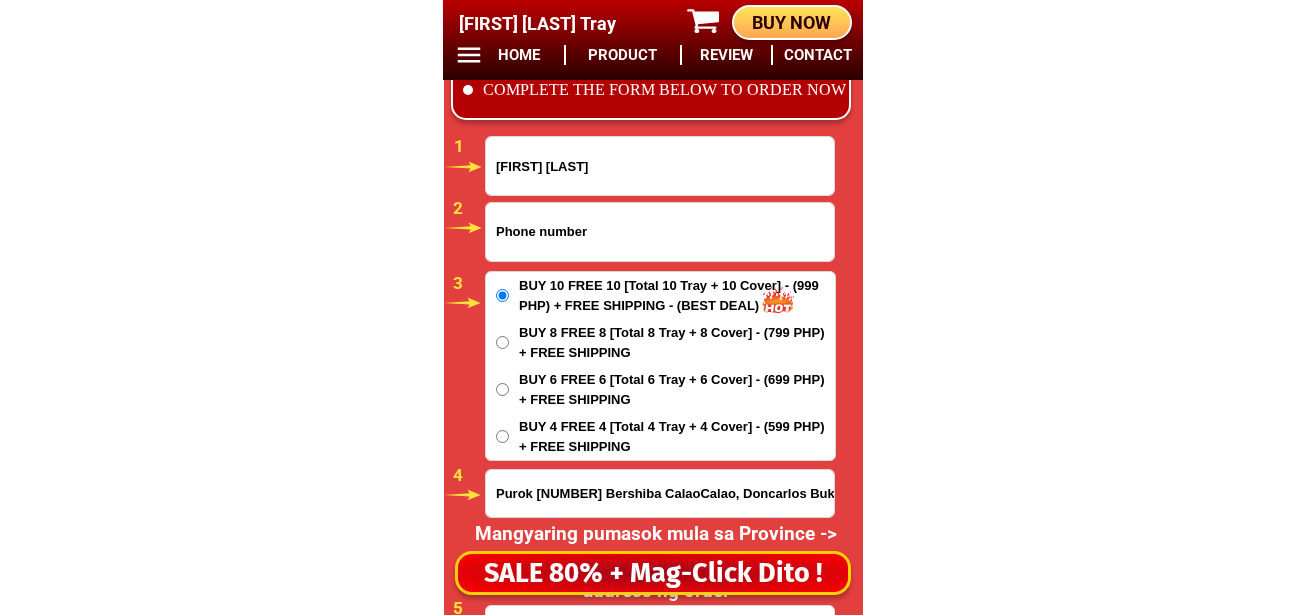 click at bounding box center [660, 232] 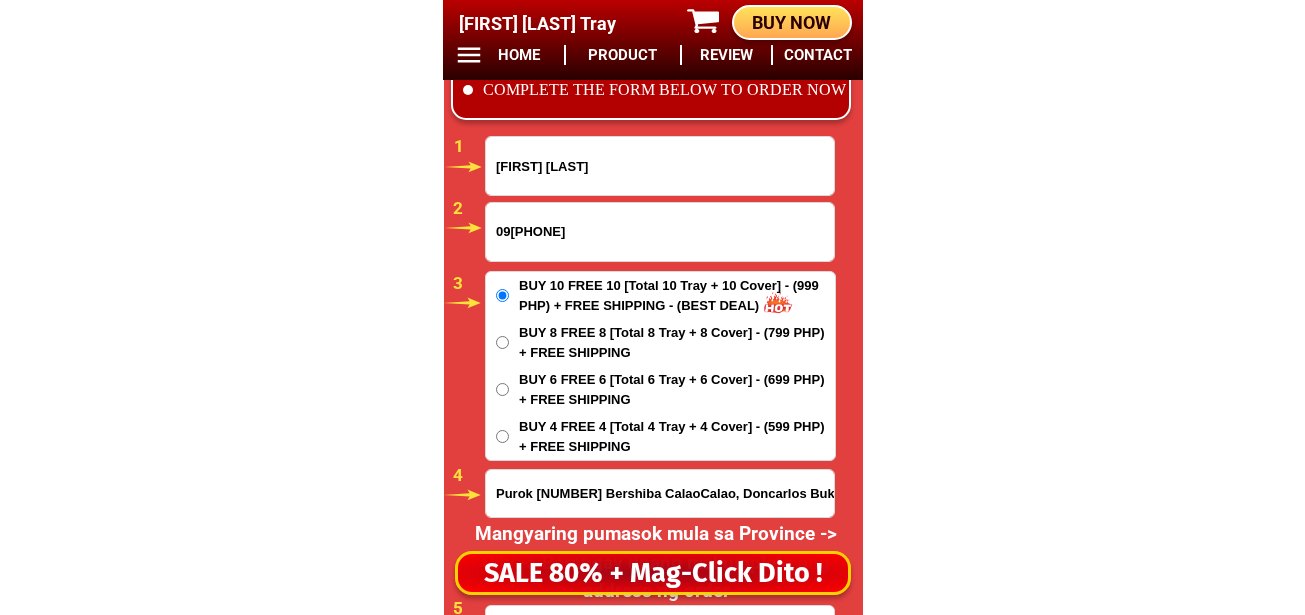 type on "09[PHONE]" 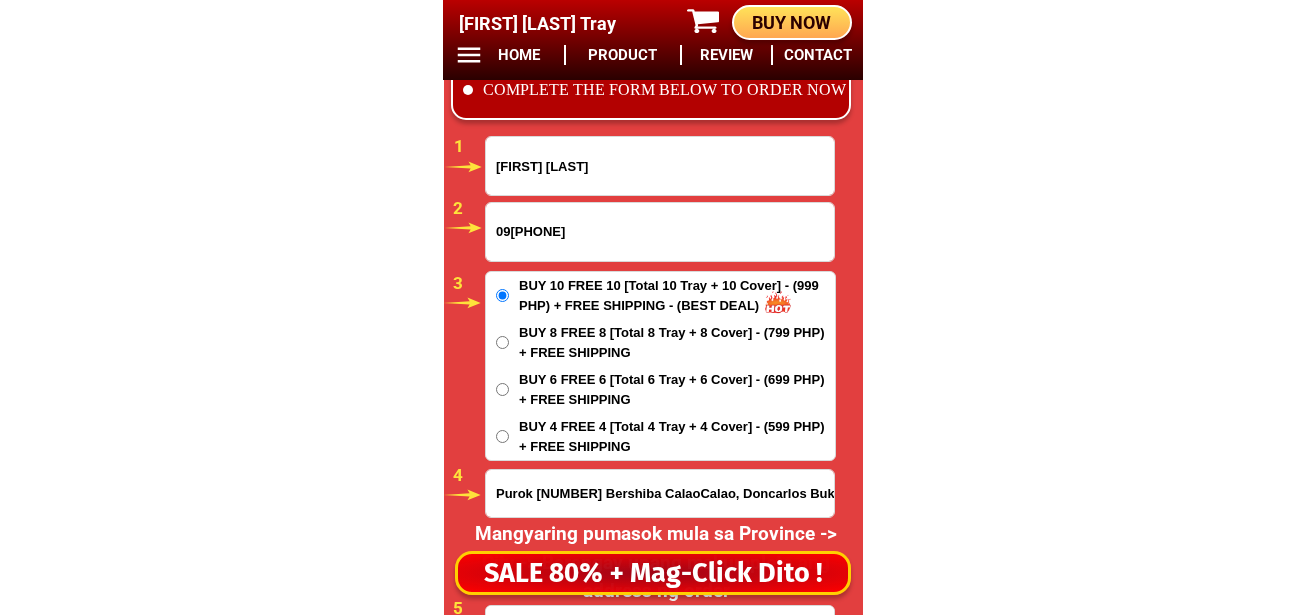drag, startPoint x: 553, startPoint y: 165, endPoint x: 559, endPoint y: 178, distance: 14.3178215 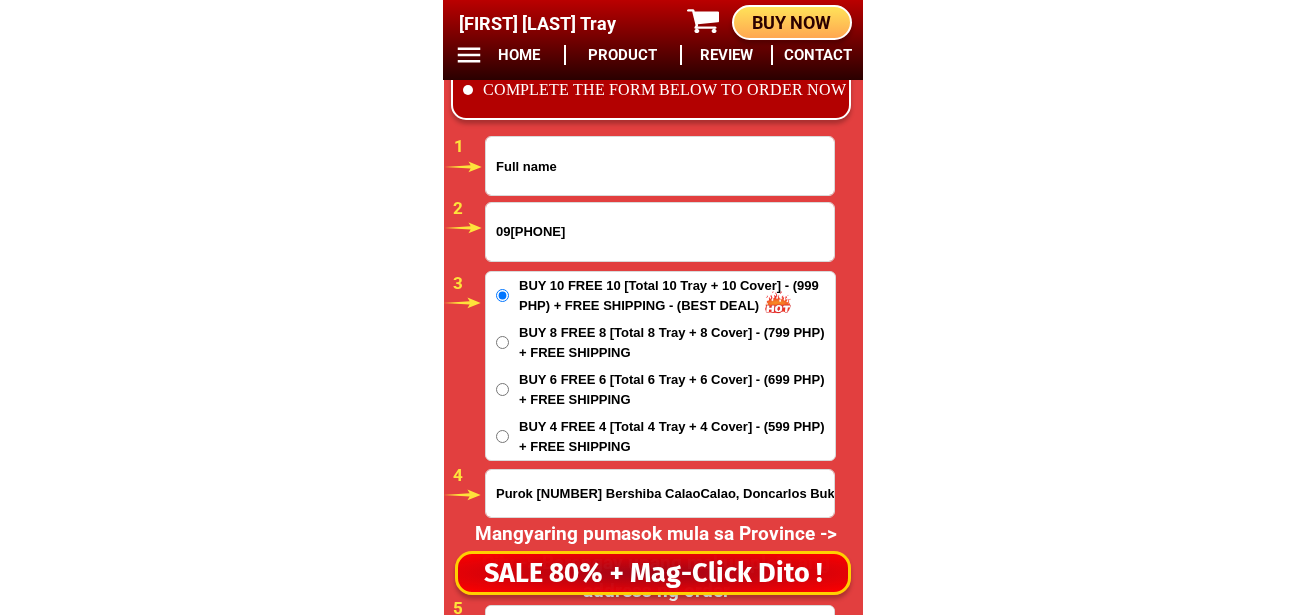 paste on "[FIRST] [LAST] [LAST]" 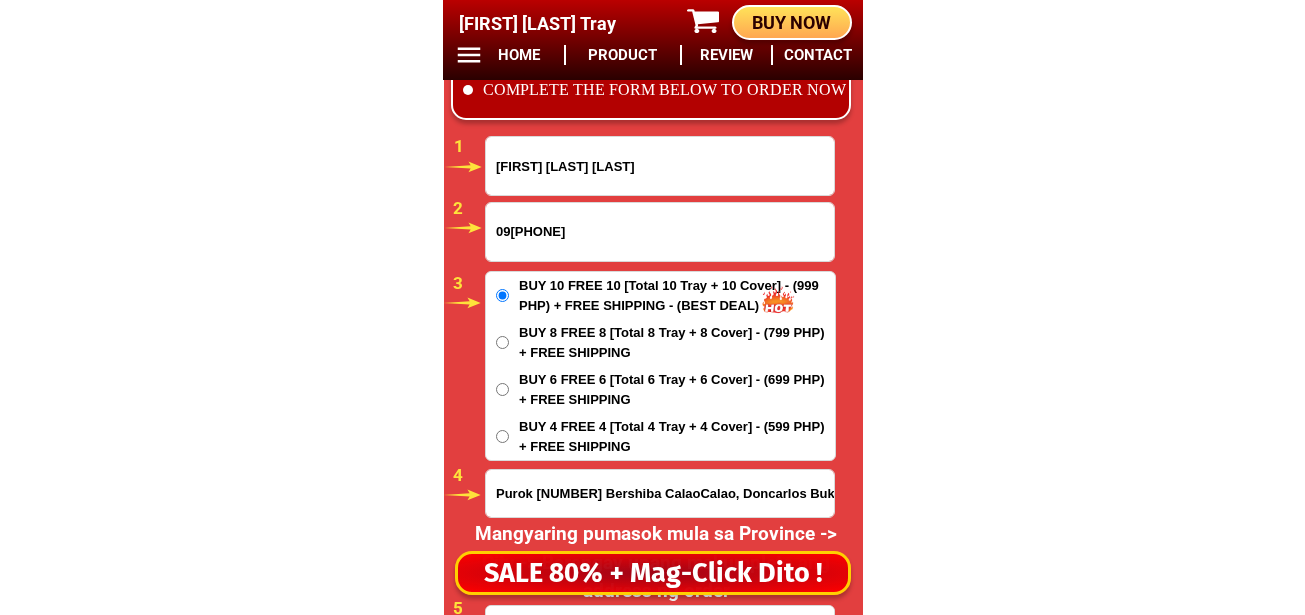 type on "[FIRST] [LAST] [LAST]" 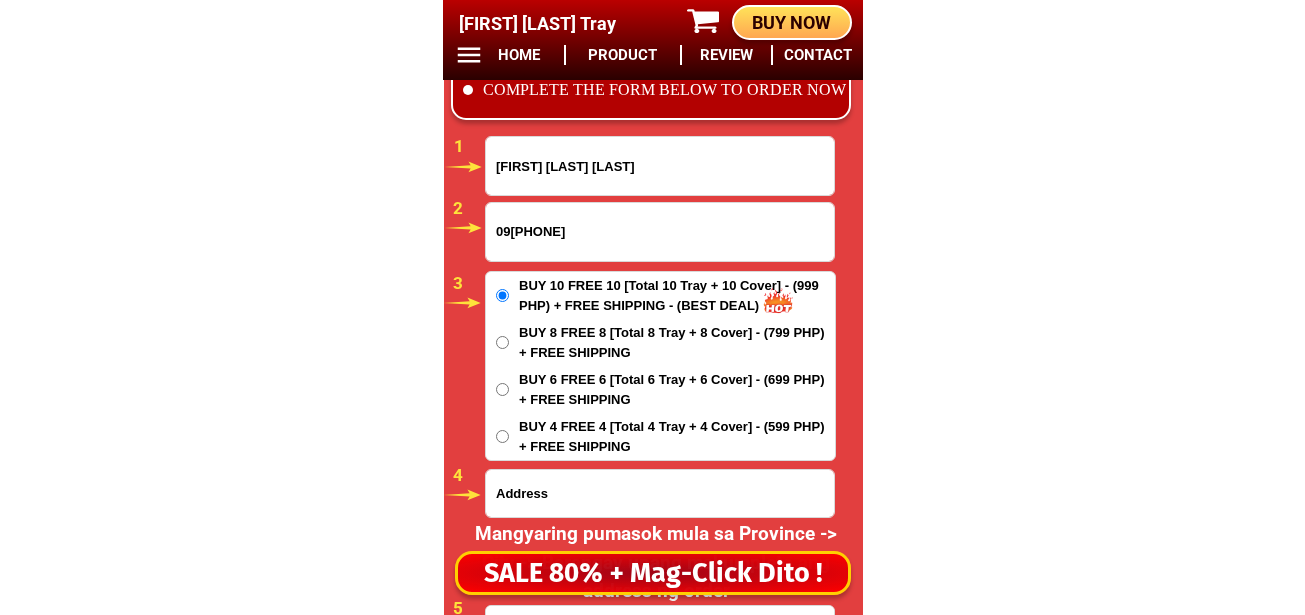 drag, startPoint x: 587, startPoint y: 505, endPoint x: 581, endPoint y: 490, distance: 16.155495 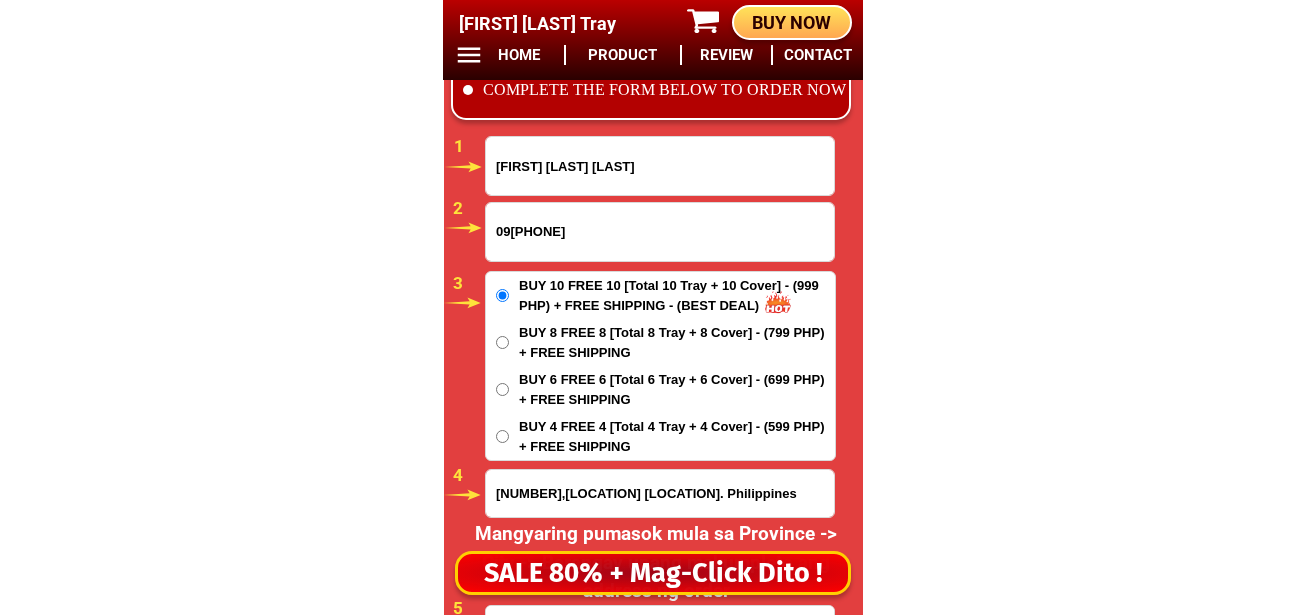type on "[NUMBER],[LOCATION] [LOCATION]. Philippines" 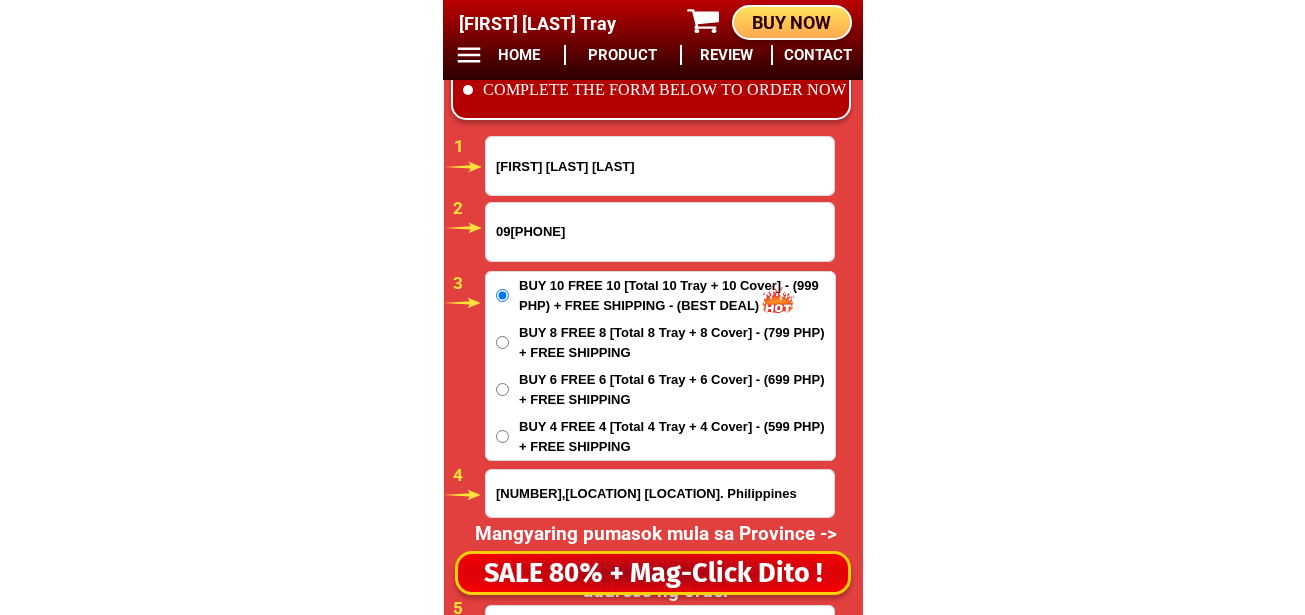 scroll, scrollTop: 16978, scrollLeft: 0, axis: vertical 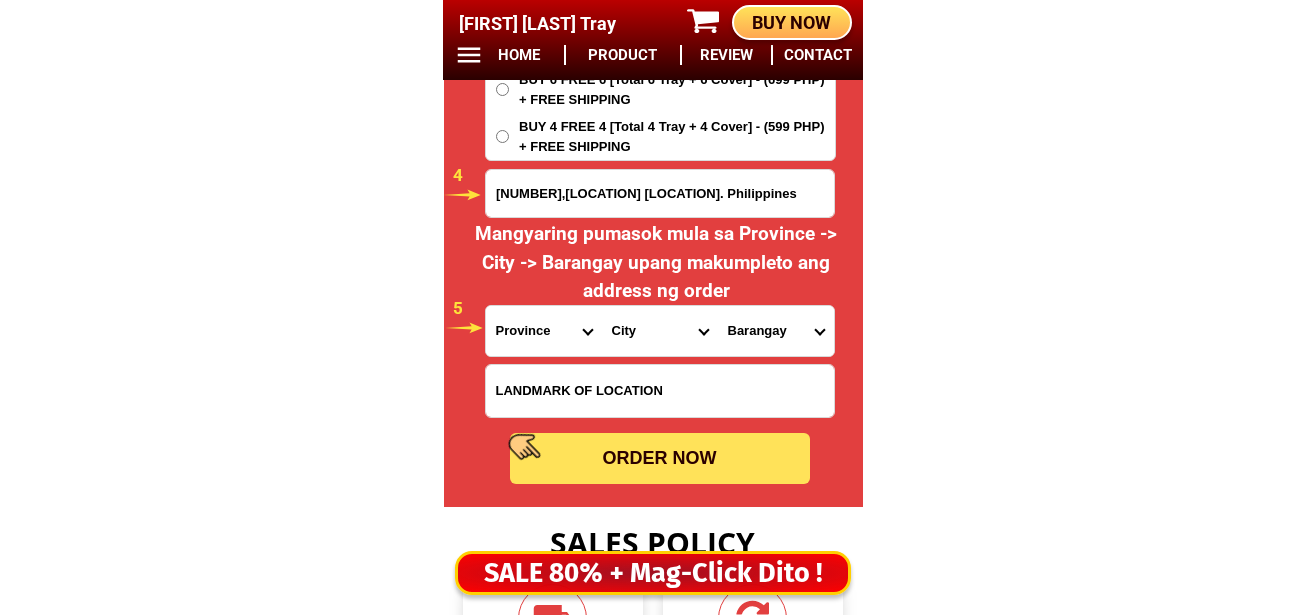 click on "Province Abra Agusan-del-norte Agusan-del-sur Aklan Albay Antique Apayao Aurora Basilan Bataan Batanes Batangas Benguet Biliran Bohol Bukidnon Bulacan Cagayan Camarines-norte Camarines-sur Camiguin Capiz Catanduanes Cavite Cebu Cotabato Davao-de-oro Davao-del-norte Davao-del-sur Davao-occidental Davao-oriental Dinagat-islands Eastern-samar Guimaras Ifugao Ilocos-norte Ilocos-sur Iloilo Isabela Kalinga La-union Laguna Lanao-del-norte Lanao-del-sur Leyte Maguindanao Marinduque Masbate Metro-manila Misamis-occidental Misamis-oriental Mountain-province Negros-occidental Negros-oriental Northern-samar Nueva-ecija Nueva-vizcaya Occidental-mindoro Oriental-mindoro Palawan Pampanga Pangasinan Quezon Quirino Rizal Romblon Sarangani Siquijor Sorsogon South-cotabato Southern-leyte Sultan-kudarat Sulu Surigao-del-norte Surigao-del-sur Tarlac Tawi-tawi Western-samar Zambales Zamboanga-del-norte Zamboanga-del-sur Zamboanga-sibugay" at bounding box center (544, 331) 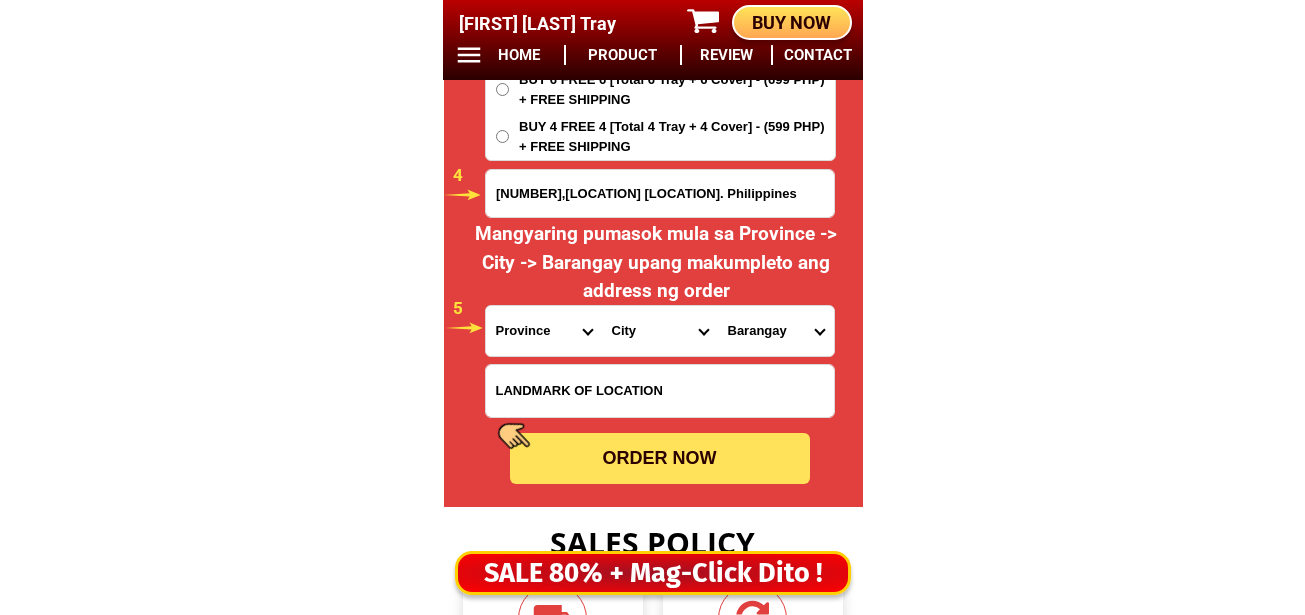select on "63_[NUMBER]" 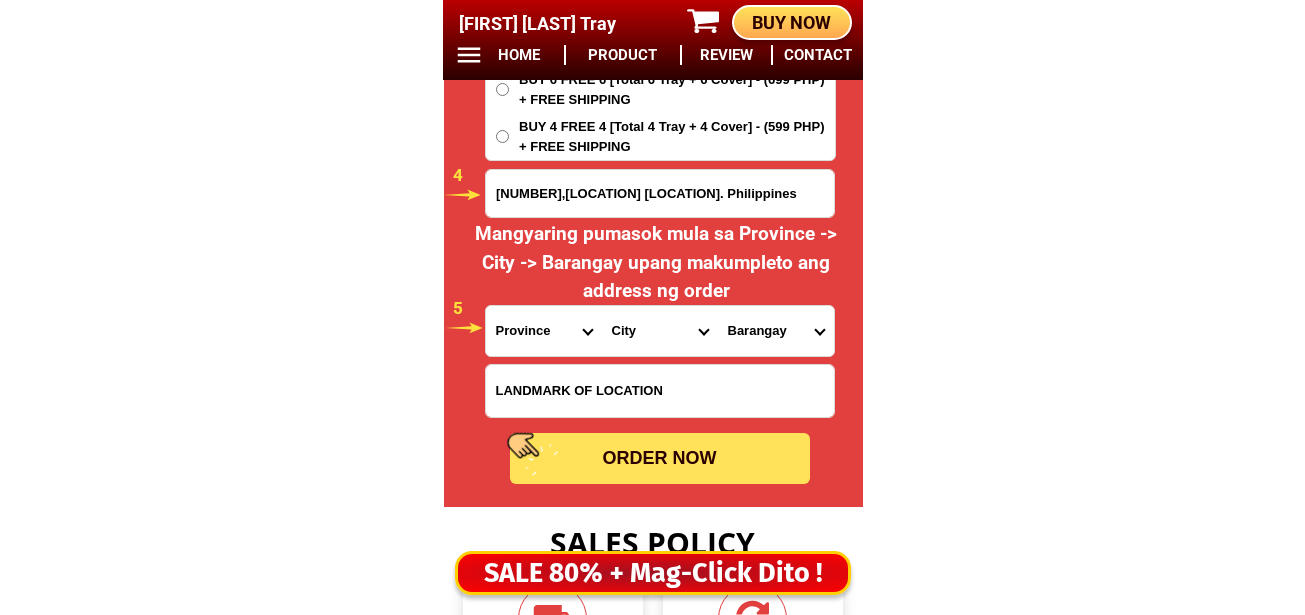 click on "Province Abra Agusan-del-norte Agusan-del-sur Aklan Albay Antique Apayao Aurora Basilan Bataan Batanes Batangas Benguet Biliran Bohol Bukidnon Bulacan Cagayan Camarines-norte Camarines-sur Camiguin Capiz Catanduanes Cavite Cebu Cotabato Davao-de-oro Davao-del-norte Davao-del-sur Davao-occidental Davao-oriental Dinagat-islands Eastern-samar Guimaras Ifugao Ilocos-norte Ilocos-sur Iloilo Isabela Kalinga La-union Laguna Lanao-del-norte Lanao-del-sur Leyte Maguindanao Marinduque Masbate Metro-manila Misamis-occidental Misamis-oriental Mountain-province Negros-occidental Negros-oriental Northern-samar Nueva-ecija Nueva-vizcaya Occidental-mindoro Oriental-mindoro Palawan Pampanga Pangasinan Quezon Quirino Rizal Romblon Sarangani Siquijor Sorsogon South-cotabato Southern-leyte Sultan-kudarat Sulu Surigao-del-norte Surigao-del-sur Tarlac Tawi-tawi Western-samar Zambales Zamboanga-del-norte Zamboanga-del-sur Zamboanga-sibugay" at bounding box center [544, 331] 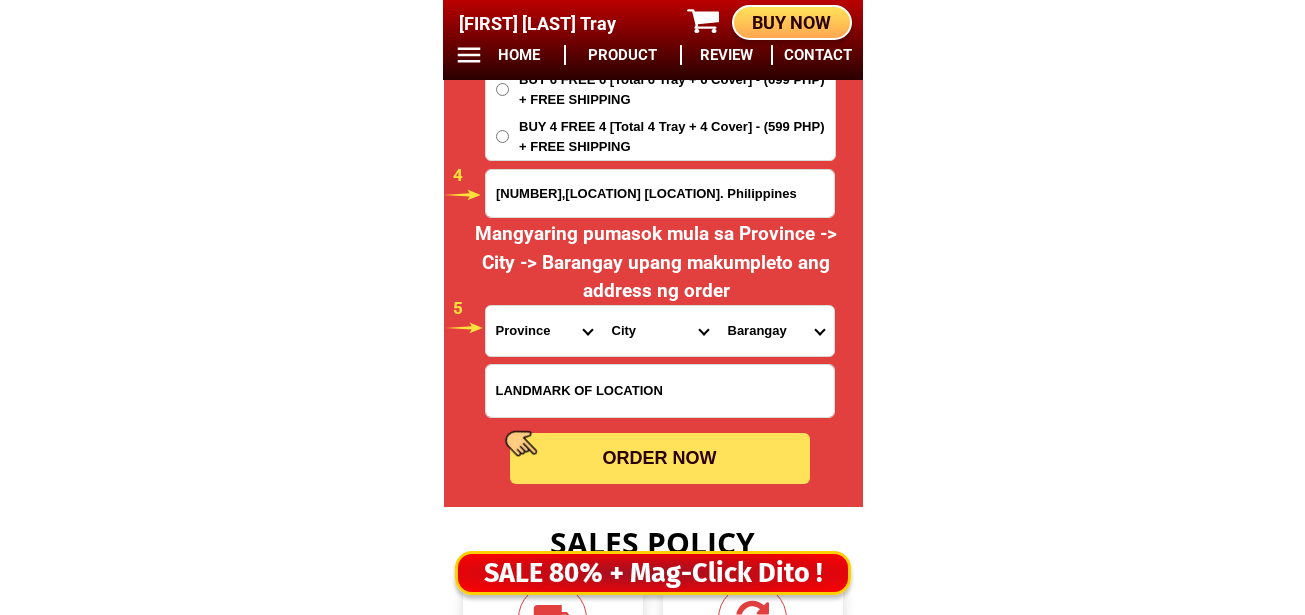 drag, startPoint x: 637, startPoint y: 325, endPoint x: 651, endPoint y: 311, distance: 19.79899 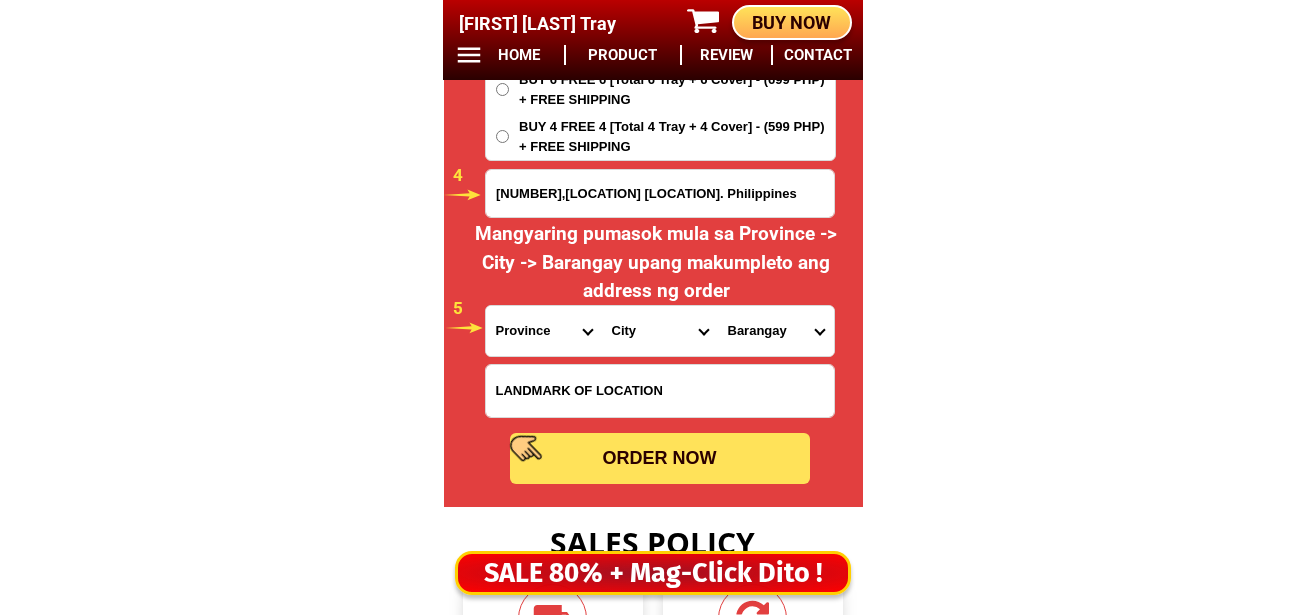 click on "City [LOCATION] [LOCATION] [LOCATION] [LOCATION] [LOCATION] [LOCATION] [LOCATION] [LOCATION] [LOCATION] [LOCATION] [LOCATION] [LOCATION] [LOCATION] [LOCATION] [LOCATION] [LOCATION] [LOCATION] [LOCATION] [LOCATION] [LOCATION] [LOCATION]" at bounding box center [660, 331] 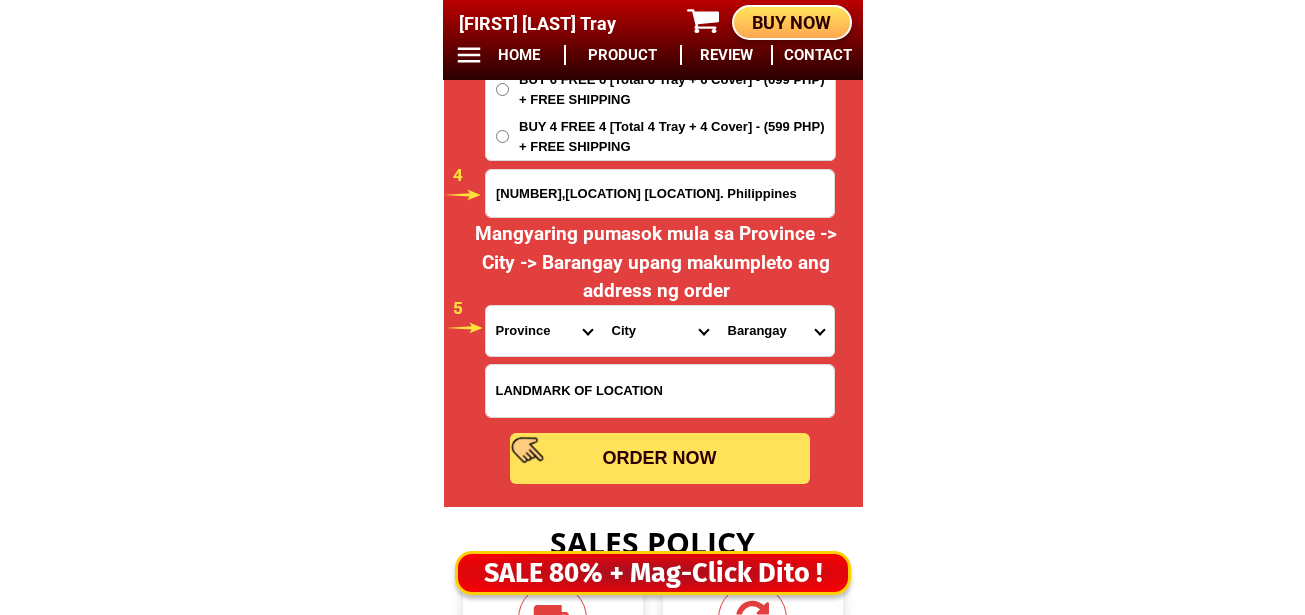select on "63_[NUMBER]" 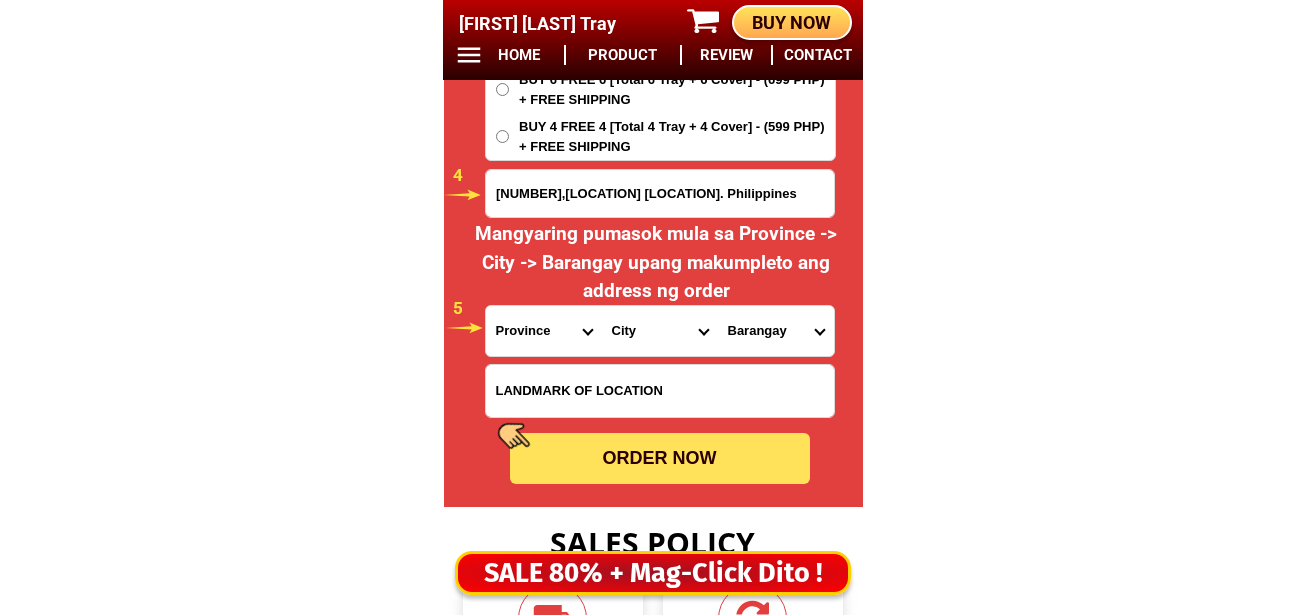 click on "City [LOCATION] [LOCATION] [LOCATION] [LOCATION] [LOCATION] [LOCATION] [LOCATION] [LOCATION] [LOCATION] [LOCATION] [LOCATION] [LOCATION] [LOCATION] [LOCATION] [LOCATION] [LOCATION] [LOCATION] [LOCATION] [LOCATION] [LOCATION] [LOCATION]" at bounding box center [660, 331] 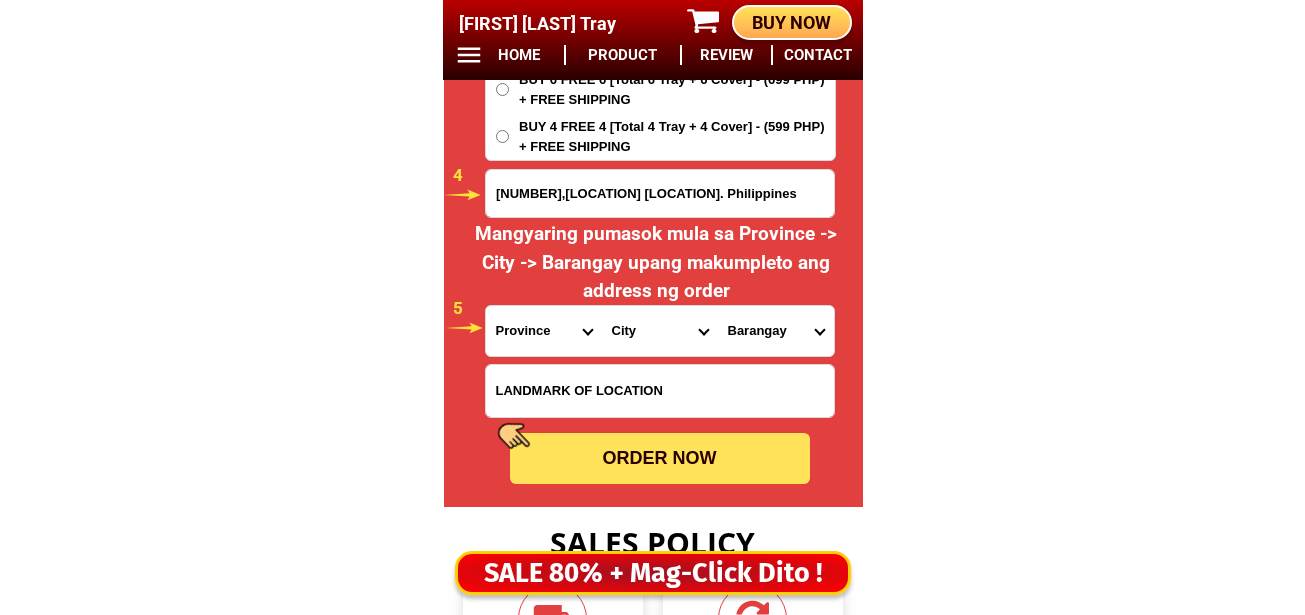 click on "Barangay Batuli Binsang Caruan Carusikis Carusipan Dadaeman Darupidip Davila Dilanis Dilavo Estancia Naglicuan Nagsanga Nalvo (cababaan-nalvo) Ngabangab Pangil Poblacion 1 Poblacion 2 Poblacion 3 Poblacion 4 Pragata (pragata-bungro) Puyupuyan Salpad San juan Santa catalina Santa matilde Sapat Sulbec Sulongan Surong Susugaen Tabungao Tadao" at bounding box center [776, 331] 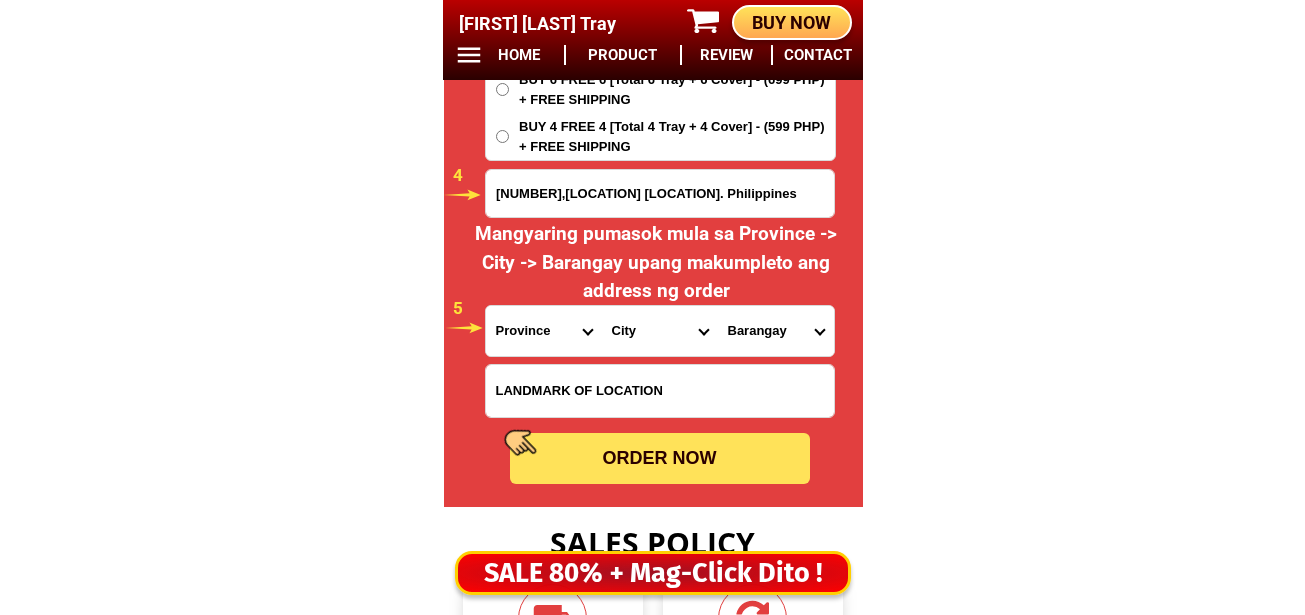 select on "[NUMBER]" 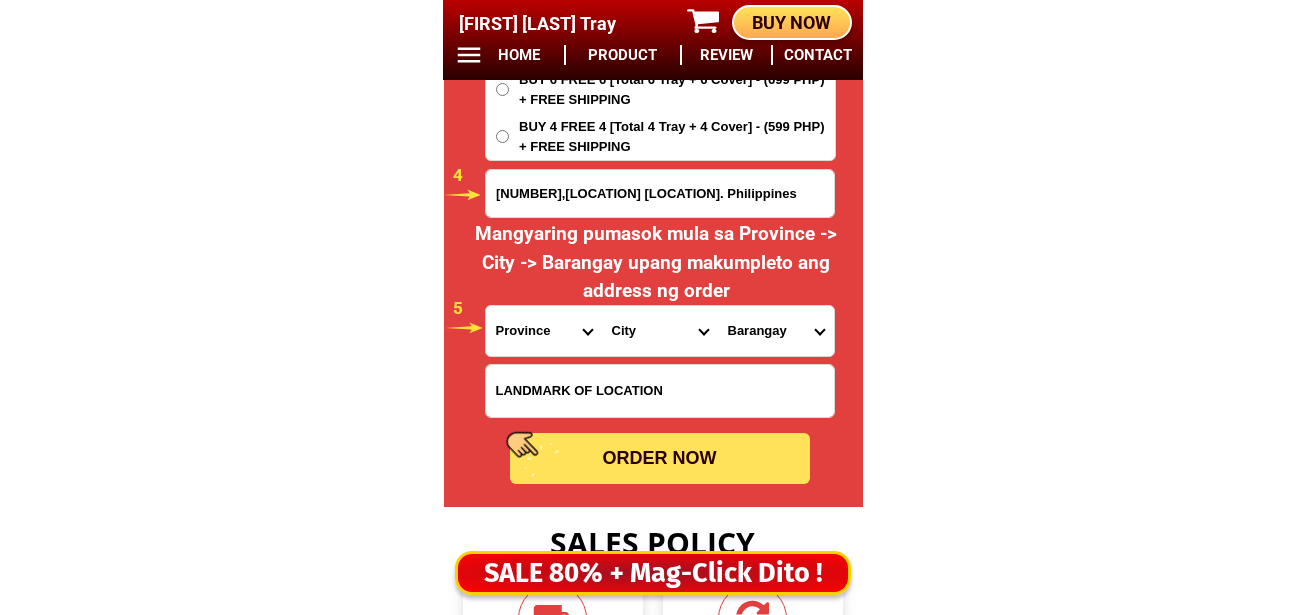 click on "Barangay Batuli Binsang Caruan Carusikis Carusipan Dadaeman Darupidip Davila Dilanis Dilavo Estancia Naglicuan Nagsanga Nalvo (cababaan-nalvo) Ngabangab Pangil Poblacion 1 Poblacion 2 Poblacion 3 Poblacion 4 Pragata (pragata-bungro) Puyupuyan Salpad San juan Santa catalina Santa matilde Sapat Sulbec Sulongan Surong Susugaen Tabungao Tadao" at bounding box center [776, 331] 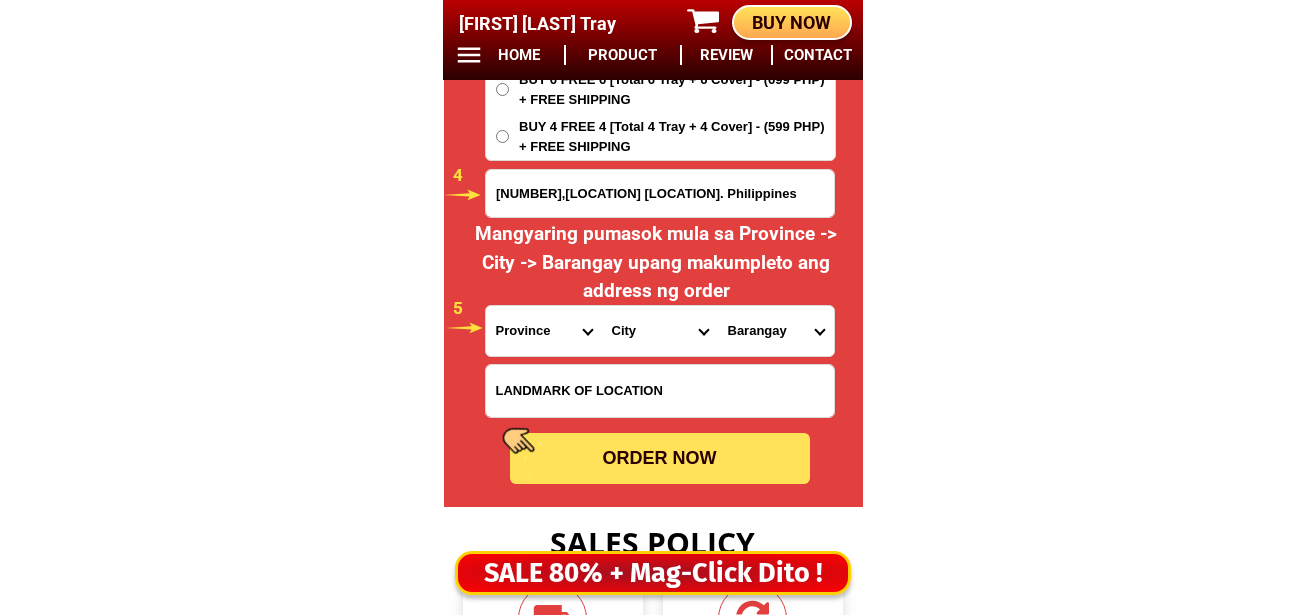 click on "BUY [NUMBER] FREE [NUMBER] [Total [NUMBER] Tray + [NUMBER] Cover] - ([PRICE]) + FREE SHIPPING - (BEST DEAL) BUY [NUMBER] FREE [NUMBER] [Total [NUMBER] Tray + [NUMBER] Cover] - ([PRICE]) + FREE SHIPPING BUY [NUMBER] FREE [NUMBER] [Total [NUMBER] Tray + [NUMBER] Cover] - ([PRICE]) + FREE SHIPPING BUY [NUMBER] FREE [NUMBER] [Total [NUMBER] Tray + [NUMBER] Cover] - ([PRICE]) + FREE SHIPPING" at bounding box center (660, 66) 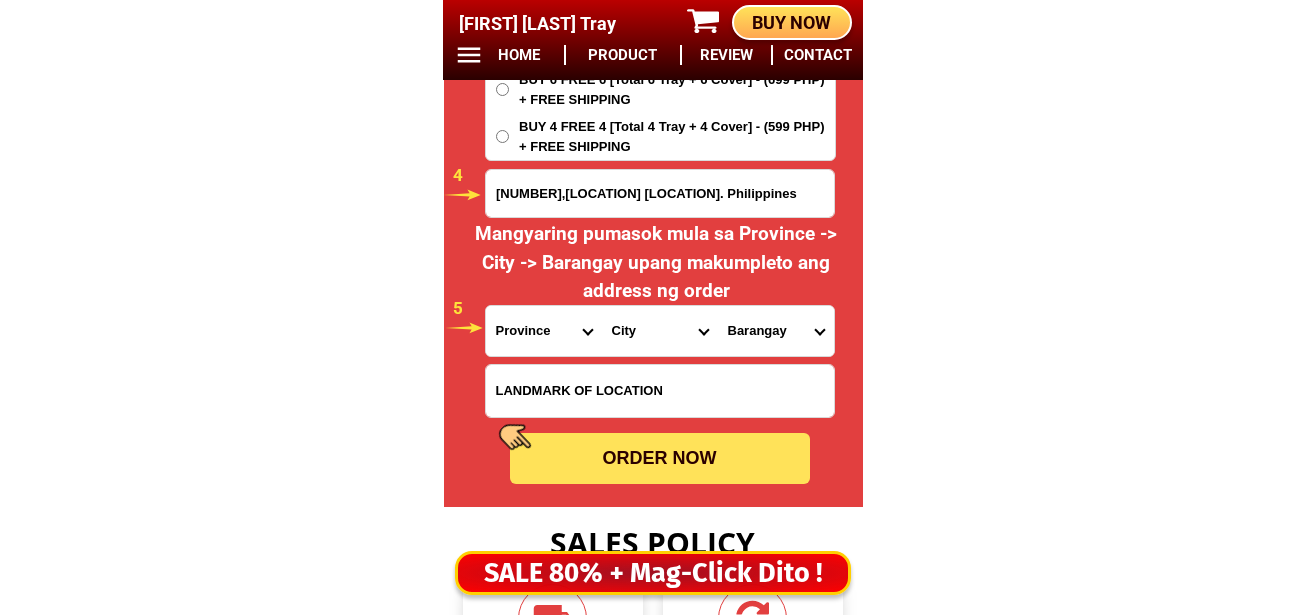 click on "BUY 4 FREE 4 [Total 4 Tray + 4 Cover] - (599 PHP) + FREE SHIPPING" at bounding box center (677, 136) 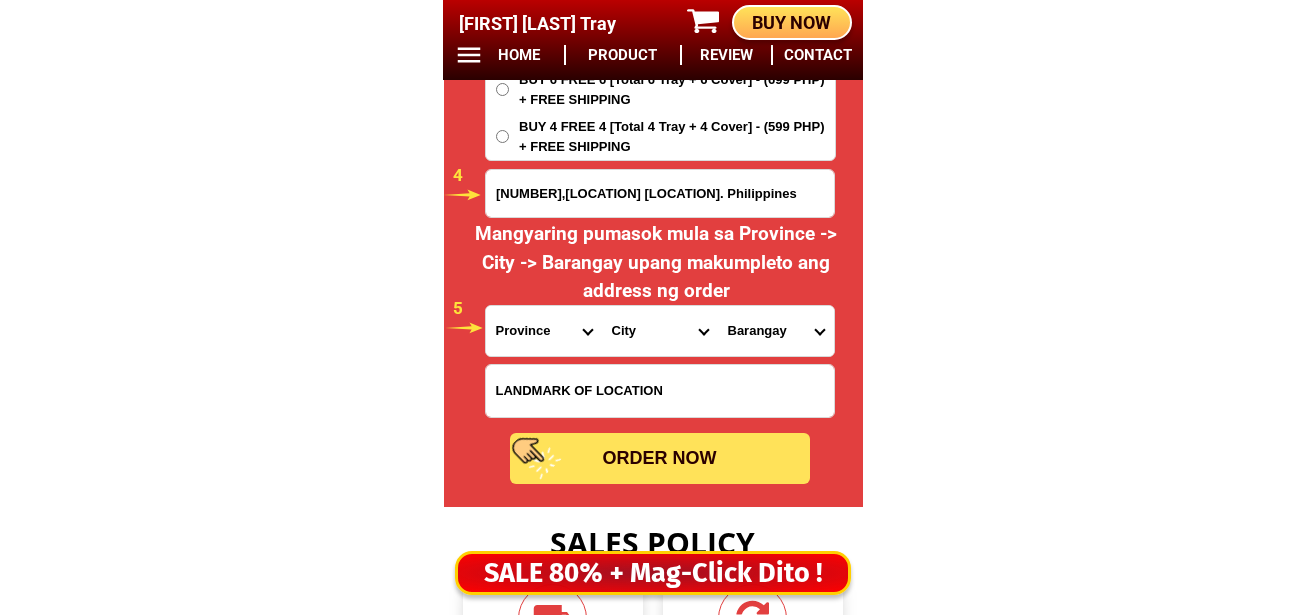 click on "BUY 4 FREE 4 [Total 4 Tray + 4 Cover] - (599 PHP) + FREE SHIPPING" at bounding box center [502, 136] 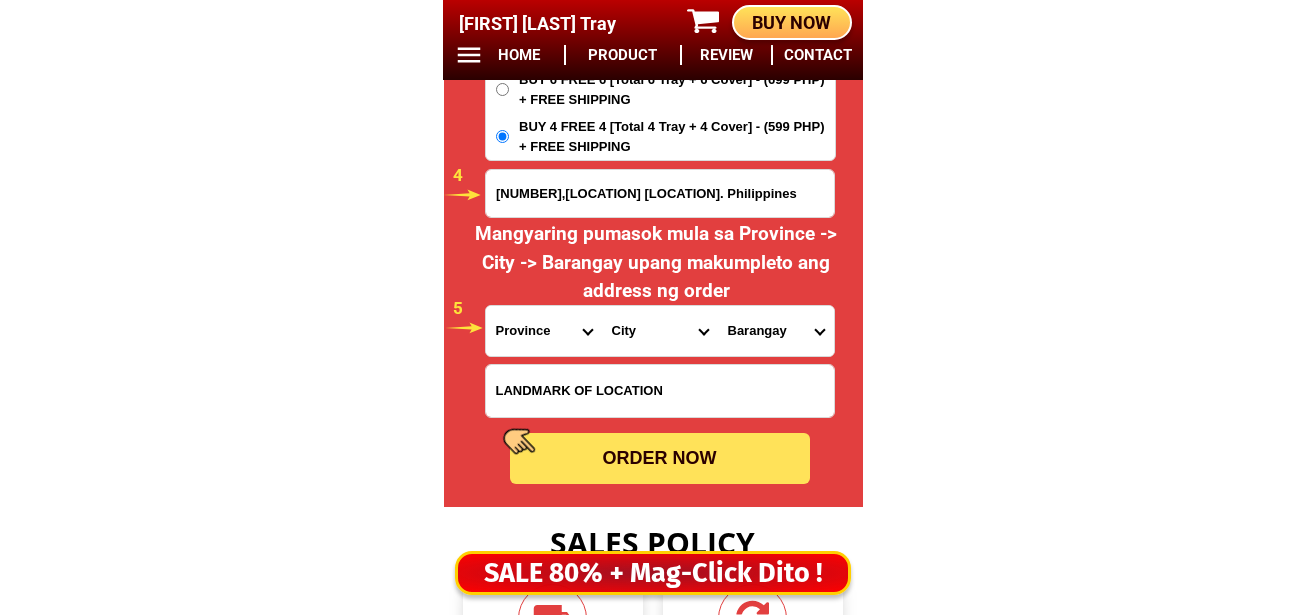 click on "ORDER NOW" at bounding box center [660, 458] 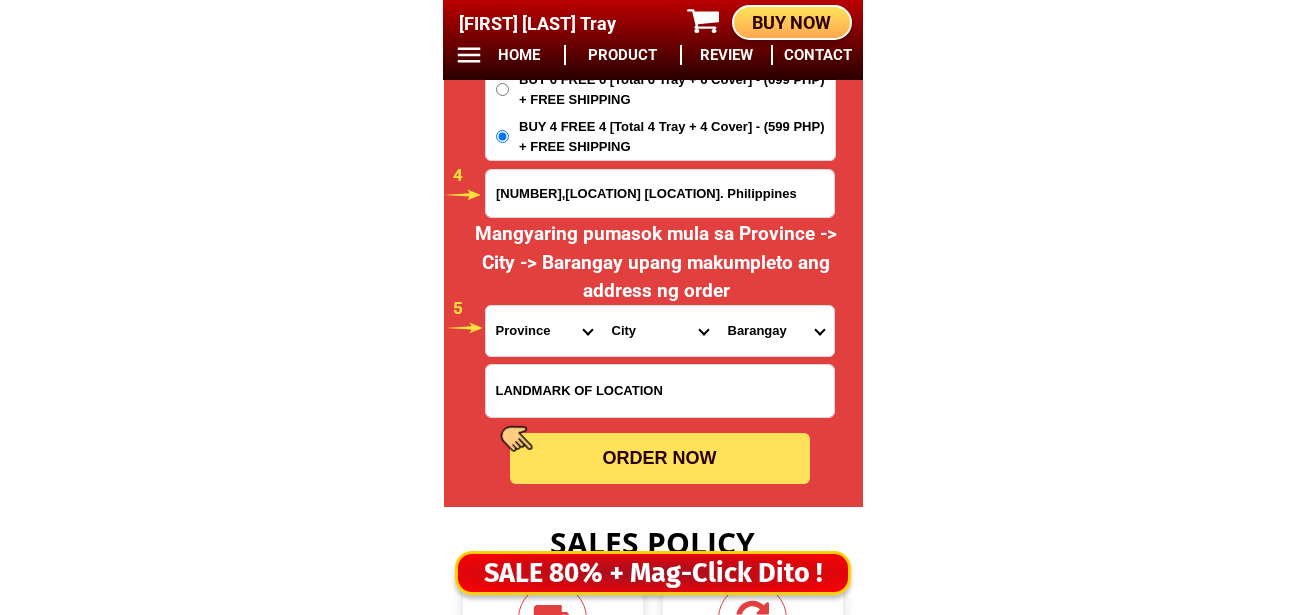 radio on "true" 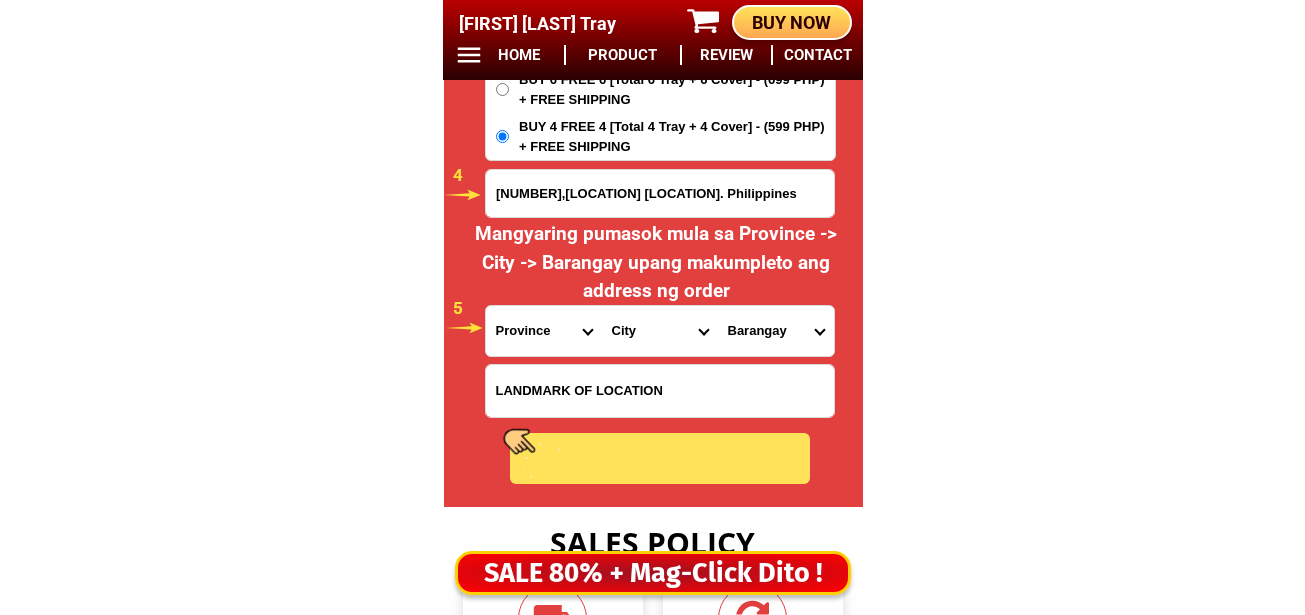 radio on "true" 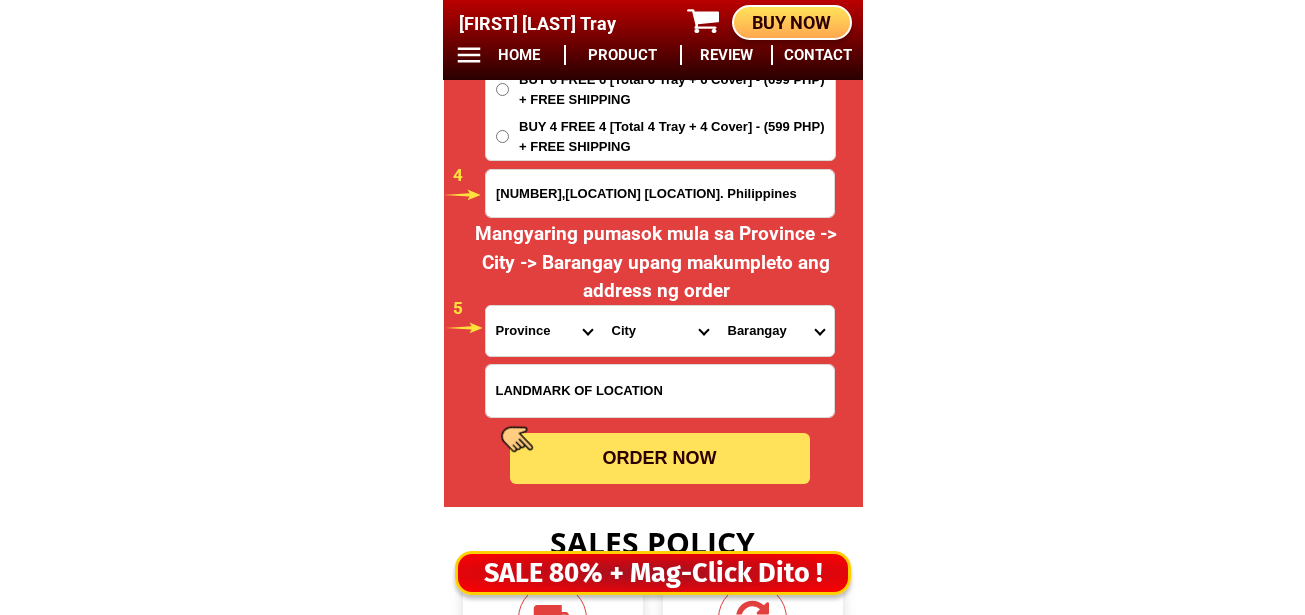 scroll, scrollTop: 16678, scrollLeft: 0, axis: vertical 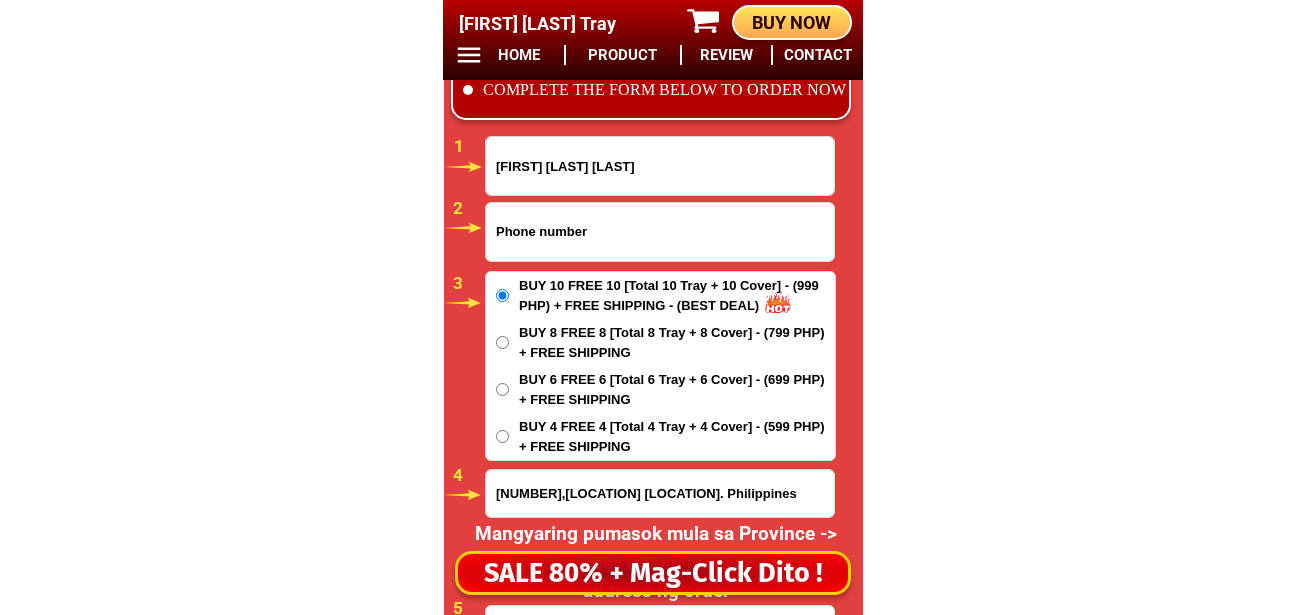click at bounding box center (660, 232) 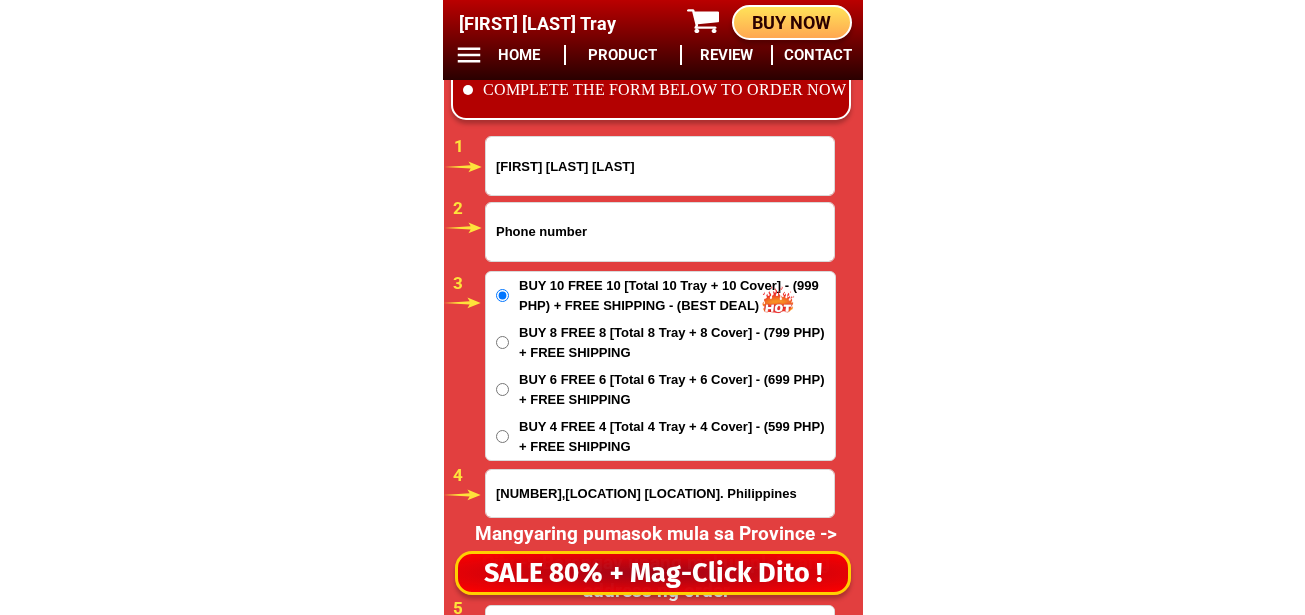 paste on "[PHONE]" 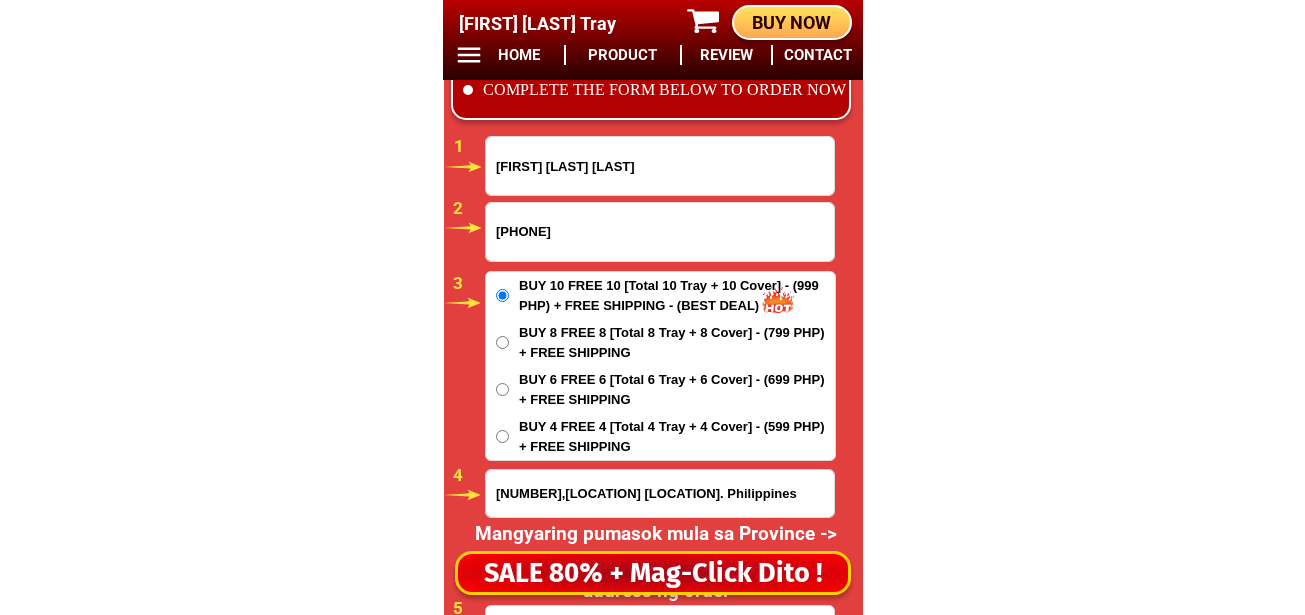 type on "[PHONE]" 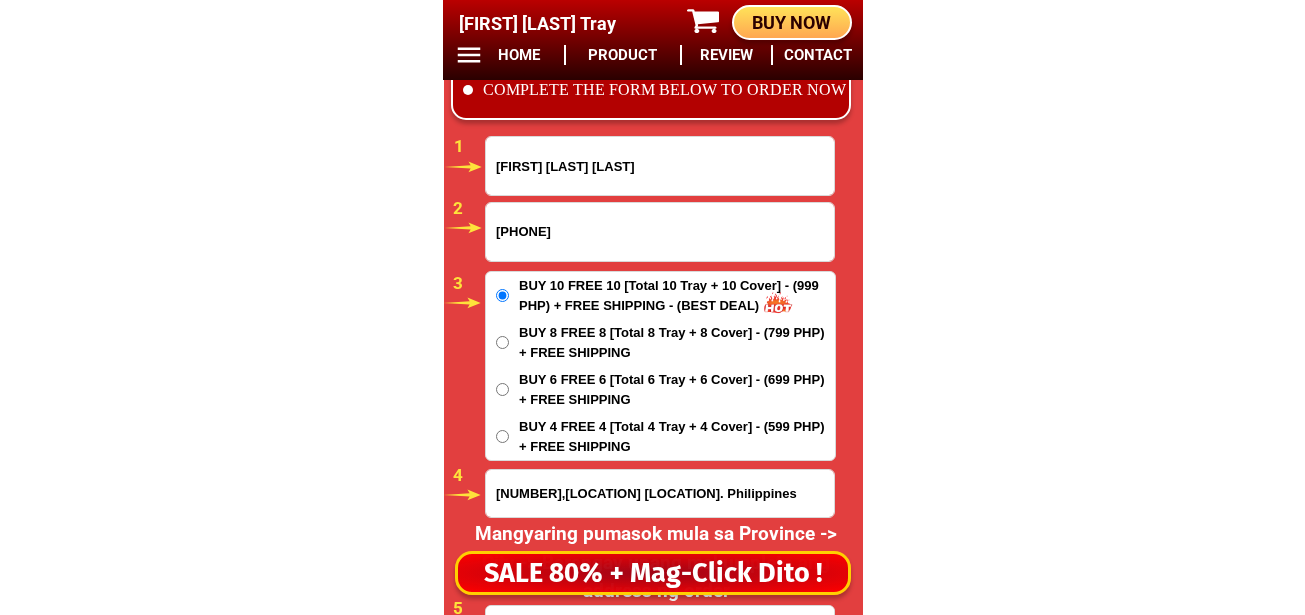click on "[FIRST] [LAST] [LAST]" at bounding box center (660, 166) 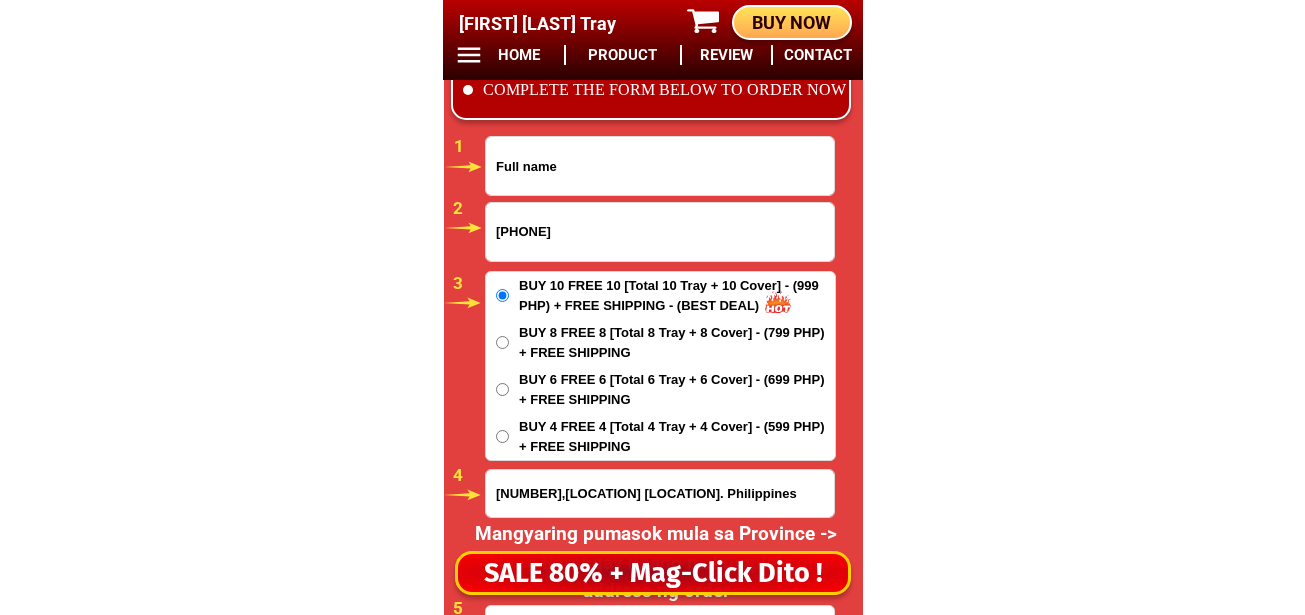 paste on "[FIRST] [LAST]" 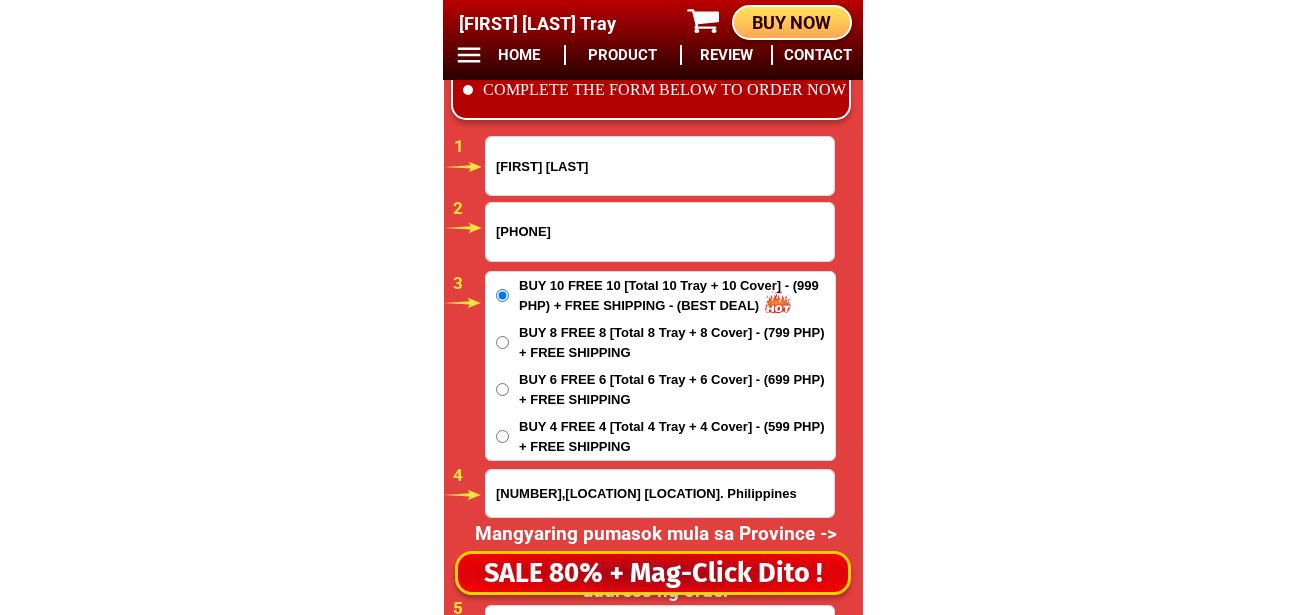 type on "[FIRST] [LAST]" 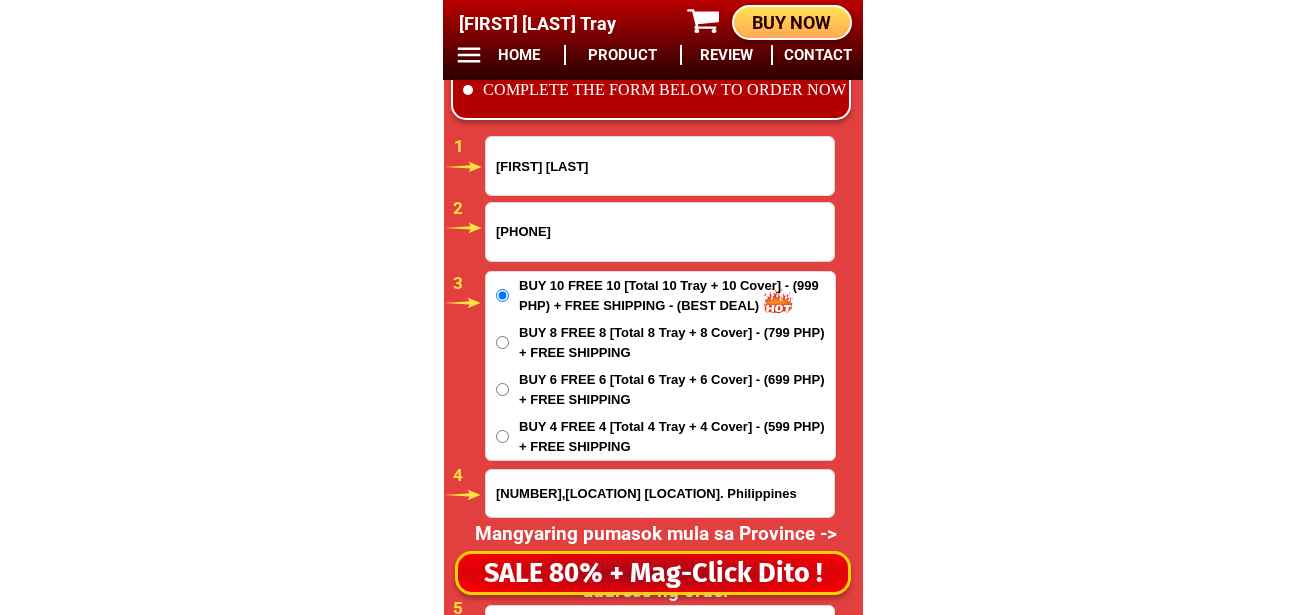 click on "BUY [NUMBER] FREE [NUMBER] [Total [NUMBER] Tray + [NUMBER] Cover] - ([PRICE]) + FREE SHIPPING - (BEST DEAL) BUY [NUMBER] FREE [NUMBER] [Total [NUMBER] Tray + [NUMBER] Cover] - ([PRICE]) + FREE SHIPPING BUY [NUMBER] FREE [NUMBER] [Total [NUMBER] Tray + [NUMBER] Cover] - ([PRICE]) + FREE SHIPPING BUY [NUMBER] FREE [NUMBER] [Total [NUMBER] Tray + [NUMBER] Cover] - ([PRICE]) + FREE SHIPPING" at bounding box center [660, 366] 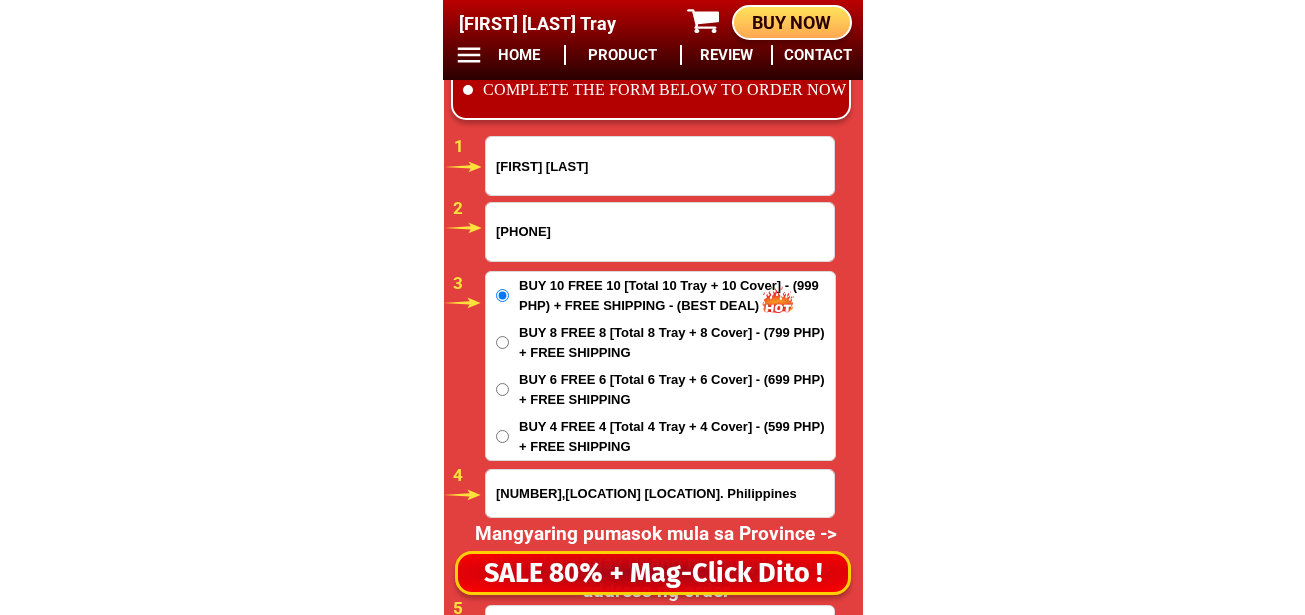radio on "true" 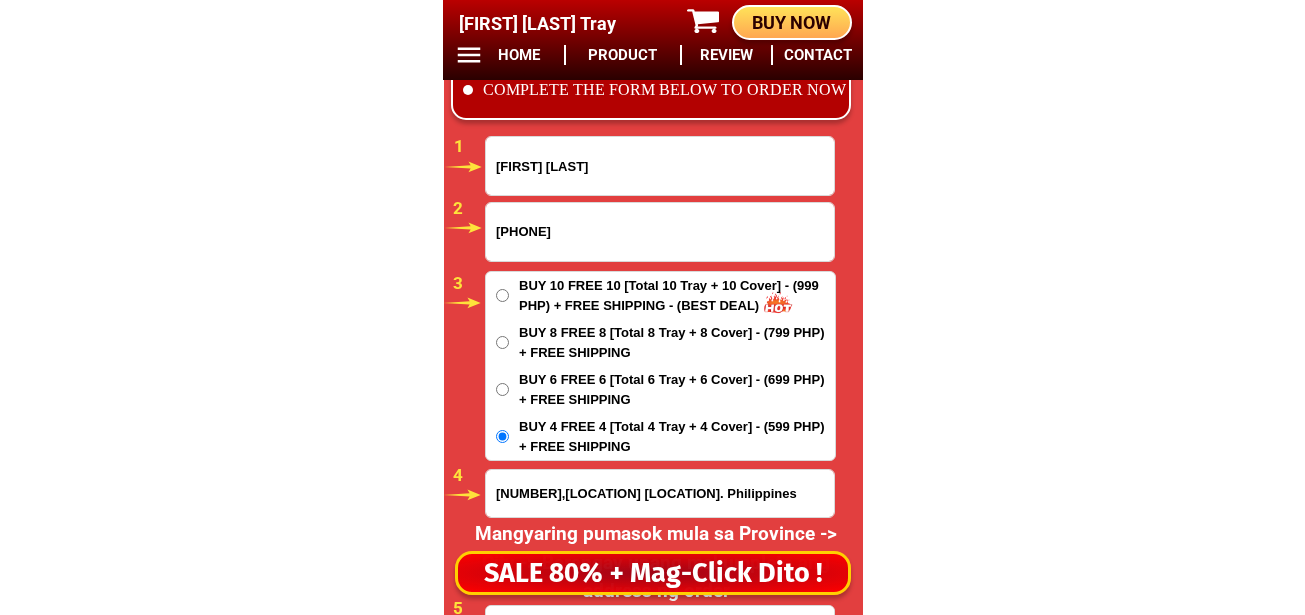 scroll, scrollTop: 16878, scrollLeft: 0, axis: vertical 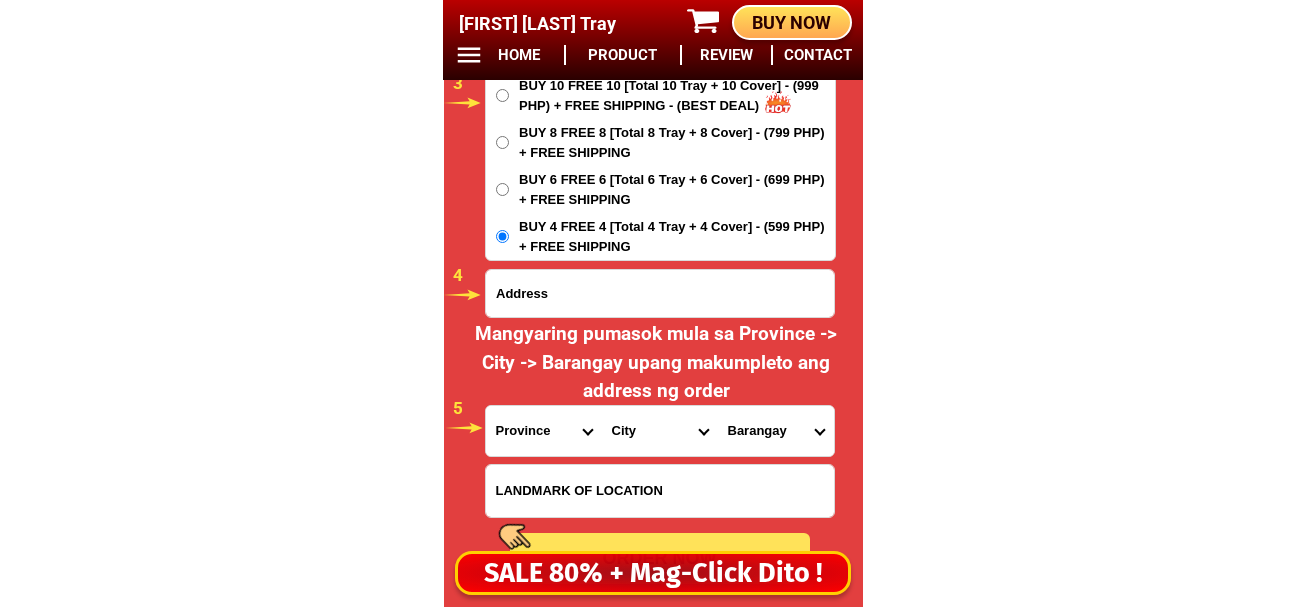 drag, startPoint x: 558, startPoint y: 295, endPoint x: 531, endPoint y: 299, distance: 27.294687 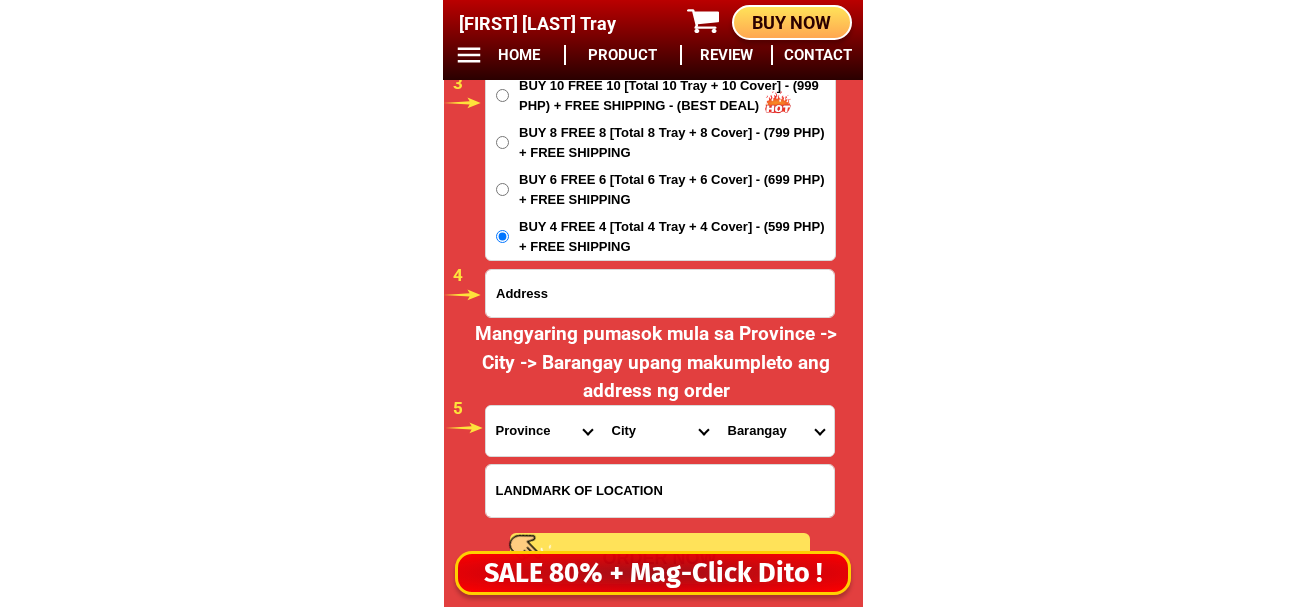 click at bounding box center (660, 293) 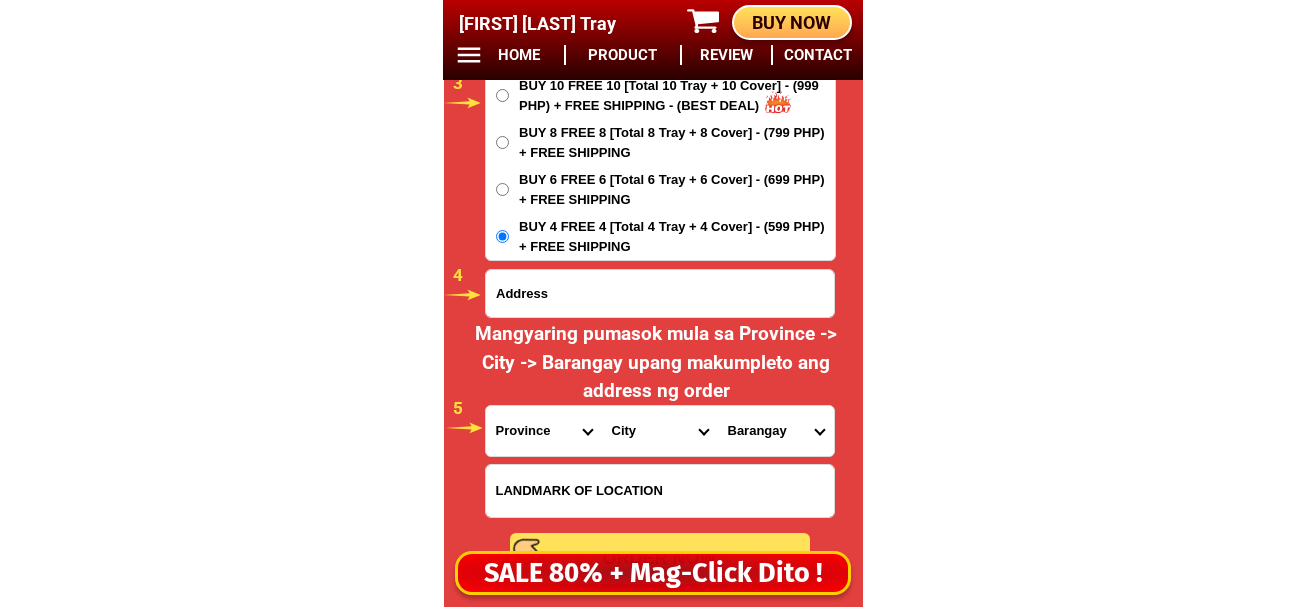 paste on "[NUMBER] [STREET] Brgy [NUMBER] sampaloc manila" 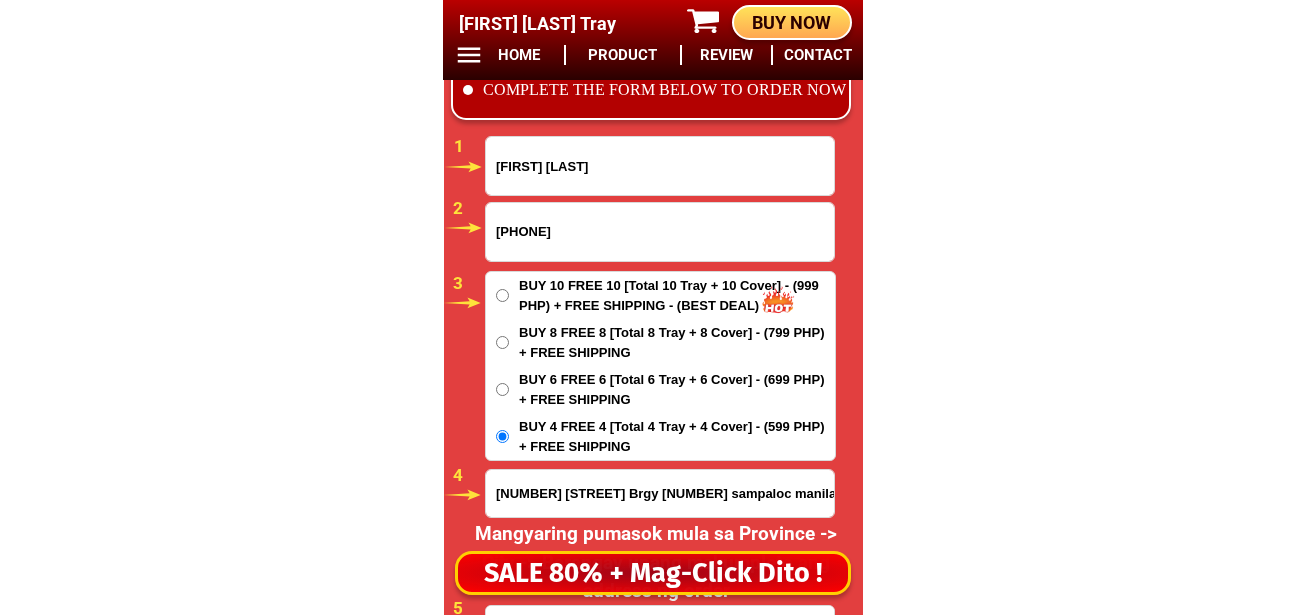 scroll, scrollTop: 16878, scrollLeft: 0, axis: vertical 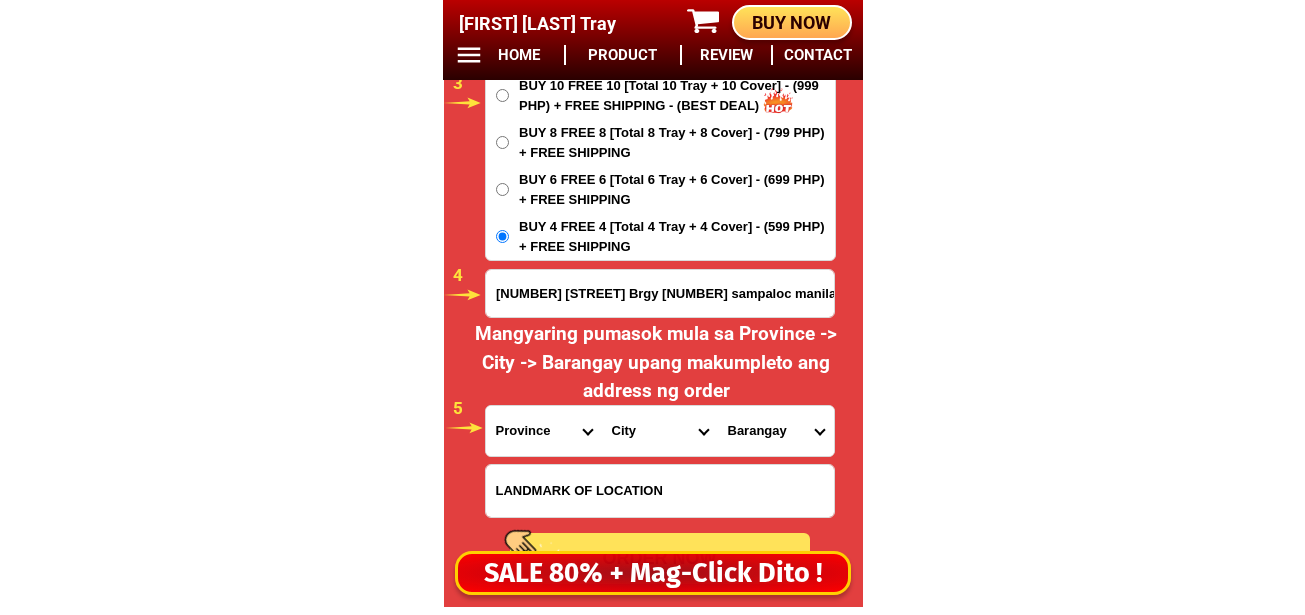 type on "[NUMBER] [STREET] Brgy [NUMBER] sampaloc manila" 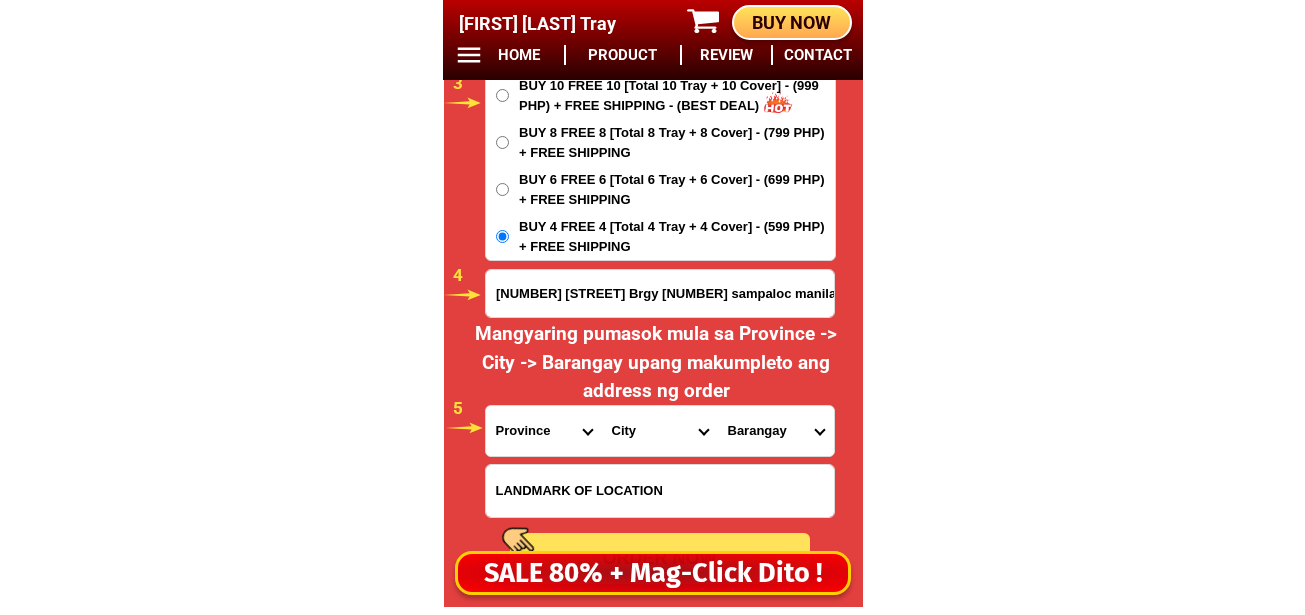 drag, startPoint x: 533, startPoint y: 445, endPoint x: 538, endPoint y: 416, distance: 29.427877 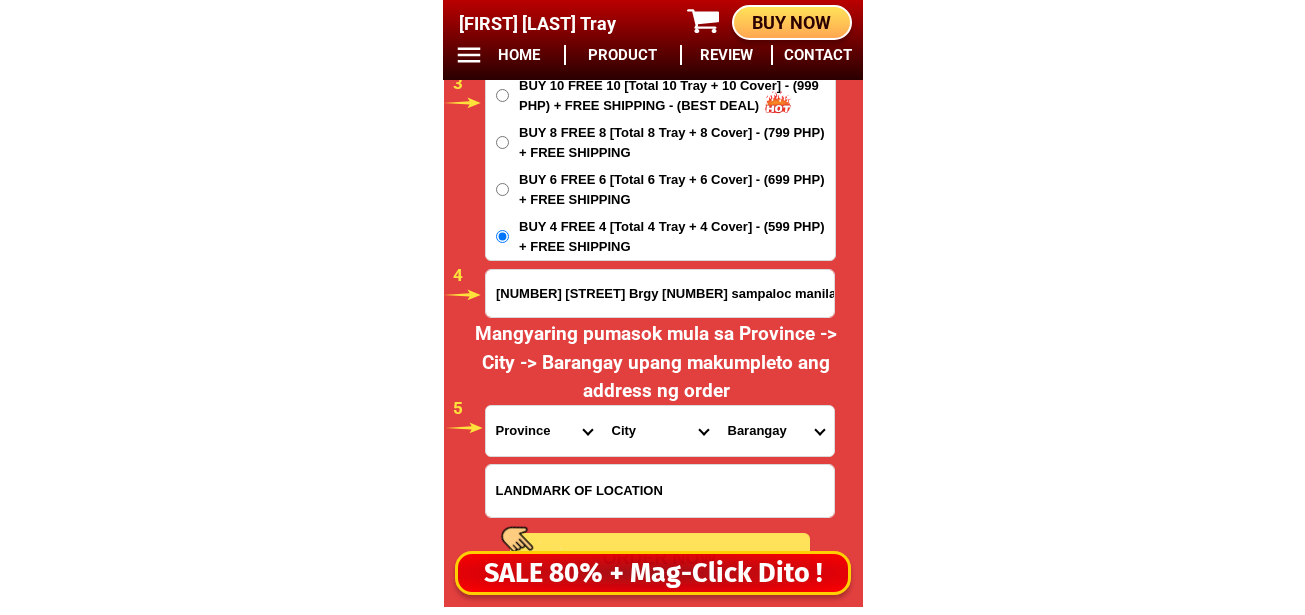 click on "Province Abra Agusan-del-norte Agusan-del-sur Aklan Albay Antique Apayao Aurora Basilan Bataan Batanes Batangas Benguet Biliran Bohol Bukidnon Bulacan Cagayan Camarines-norte Camarines-sur Camiguin Capiz Catanduanes Cavite Cebu Cotabato Davao-de-oro Davao-del-norte Davao-del-sur Davao-occidental Davao-oriental Dinagat-islands Eastern-samar Guimaras Ifugao Ilocos-norte Ilocos-sur Iloilo Isabela Kalinga La-union Laguna Lanao-del-norte Lanao-del-sur Leyte Maguindanao Marinduque Masbate Metro-manila Misamis-occidental Misamis-oriental Mountain-province Negros-occidental Negros-oriental Northern-samar Nueva-ecija Nueva-vizcaya Occidental-mindoro Oriental-mindoro Palawan Pampanga Pangasinan Quezon Quirino Rizal Romblon Sarangani Siquijor Sorsogon South-cotabato Southern-leyte Sultan-kudarat Sulu Surigao-del-norte Surigao-del-sur Tarlac Tawi-tawi Western-samar Zambales Zamboanga-del-norte Zamboanga-del-sur Zamboanga-sibugay" at bounding box center [544, 431] 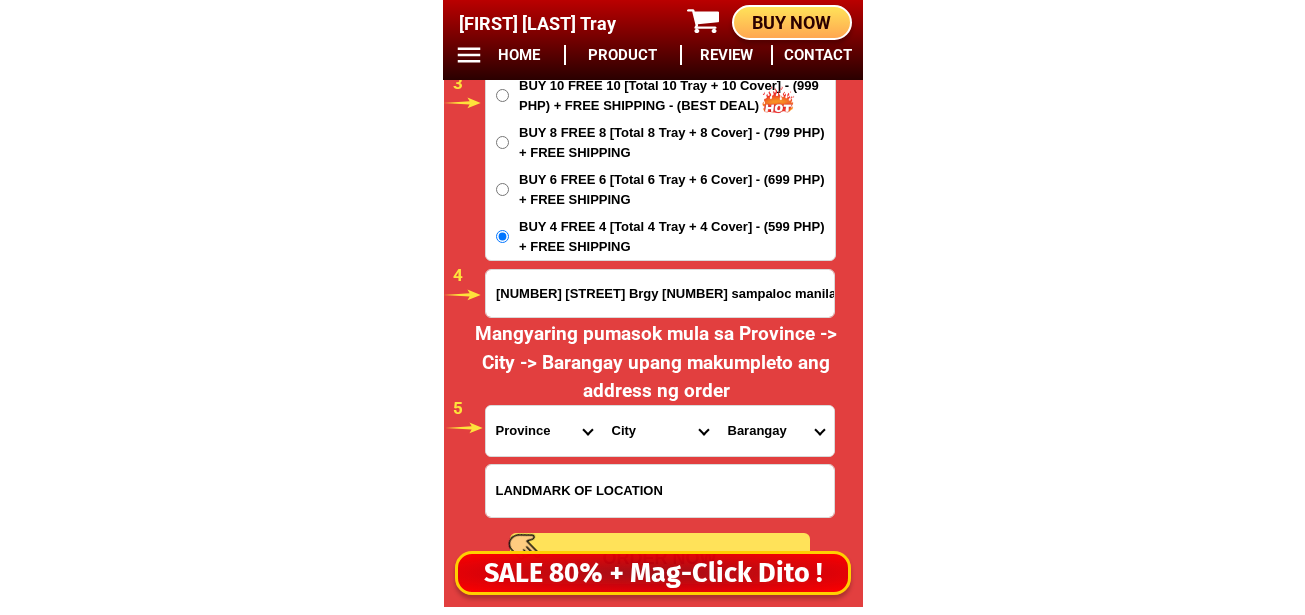 select on "[NUMBER]" 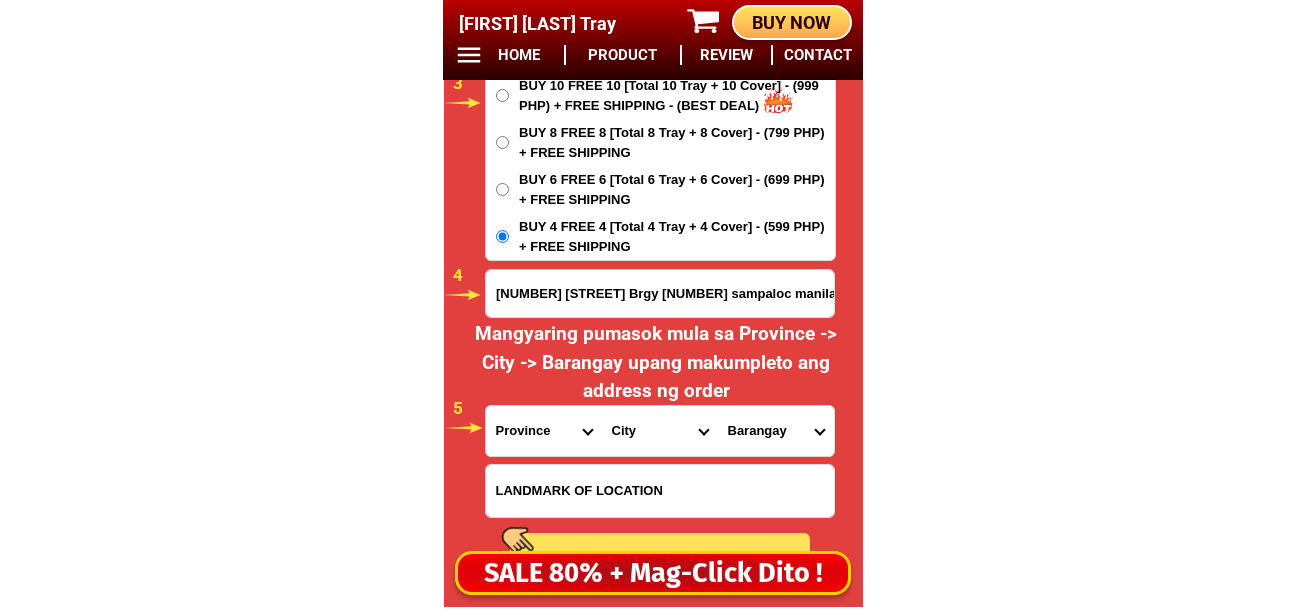 click on "Province Abra Agusan-del-norte Agusan-del-sur Aklan Albay Antique Apayao Aurora Basilan Bataan Batanes Batangas Benguet Biliran Bohol Bukidnon Bulacan Cagayan Camarines-norte Camarines-sur Camiguin Capiz Catanduanes Cavite Cebu Cotabato Davao-de-oro Davao-del-norte Davao-del-sur Davao-occidental Davao-oriental Dinagat-islands Eastern-samar Guimaras Ifugao Ilocos-norte Ilocos-sur Iloilo Isabela Kalinga La-union Laguna Lanao-del-norte Lanao-del-sur Leyte Maguindanao Marinduque Masbate Metro-manila Misamis-occidental Misamis-oriental Mountain-province Negros-occidental Negros-oriental Northern-samar Nueva-ecija Nueva-vizcaya Occidental-mindoro Oriental-mindoro Palawan Pampanga Pangasinan Quezon Quirino Rizal Romblon Sarangani Siquijor Sorsogon South-cotabato Southern-leyte Sultan-kudarat Sulu Surigao-del-norte Surigao-del-sur Tarlac Tawi-tawi Western-samar Zambales Zamboanga-del-norte Zamboanga-del-sur Zamboanga-sibugay" at bounding box center [544, 431] 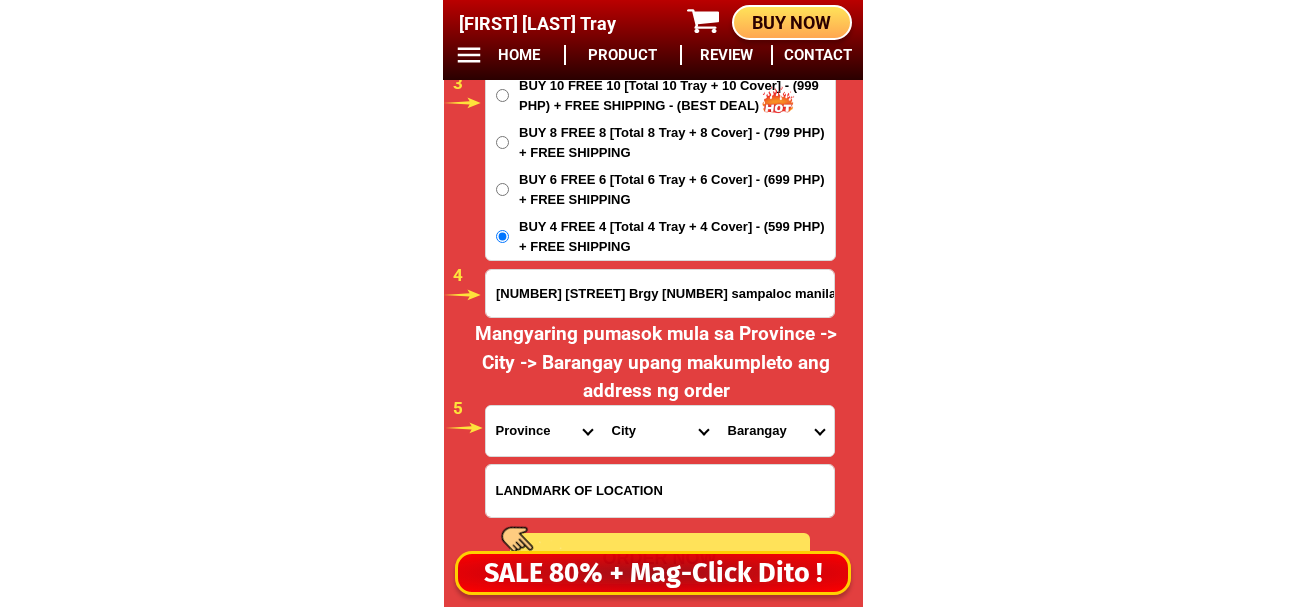 click on "City [LOCATION] [LOCATION] [LOCATION] [LOCATION] [LOCATION] [LOCATION] [LOCATION] [LOCATION] [LOCATION] [LOCATION] [LOCATION] [LOCATION] [LOCATION] [LOCATION] [LOCATION] [LOCATION] [LOCATION] [LOCATION] [LOCATION] [LOCATION] [LOCATION] [LOCATION] [LOCATION] [LOCATION] [LOCATION] [LOCATION] [LOCATION] [LOCATION] [LOCATION] [LOCATION] [LOCATION] [LOCATION]" at bounding box center (660, 431) 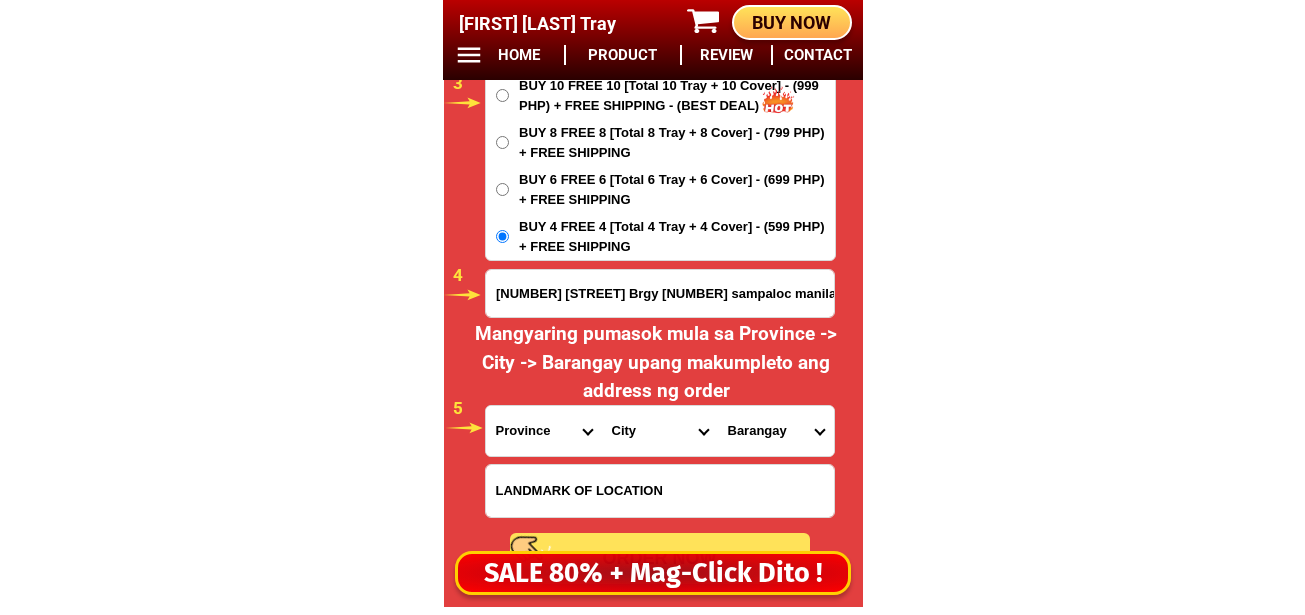 click on "Barangay" at bounding box center (776, 431) 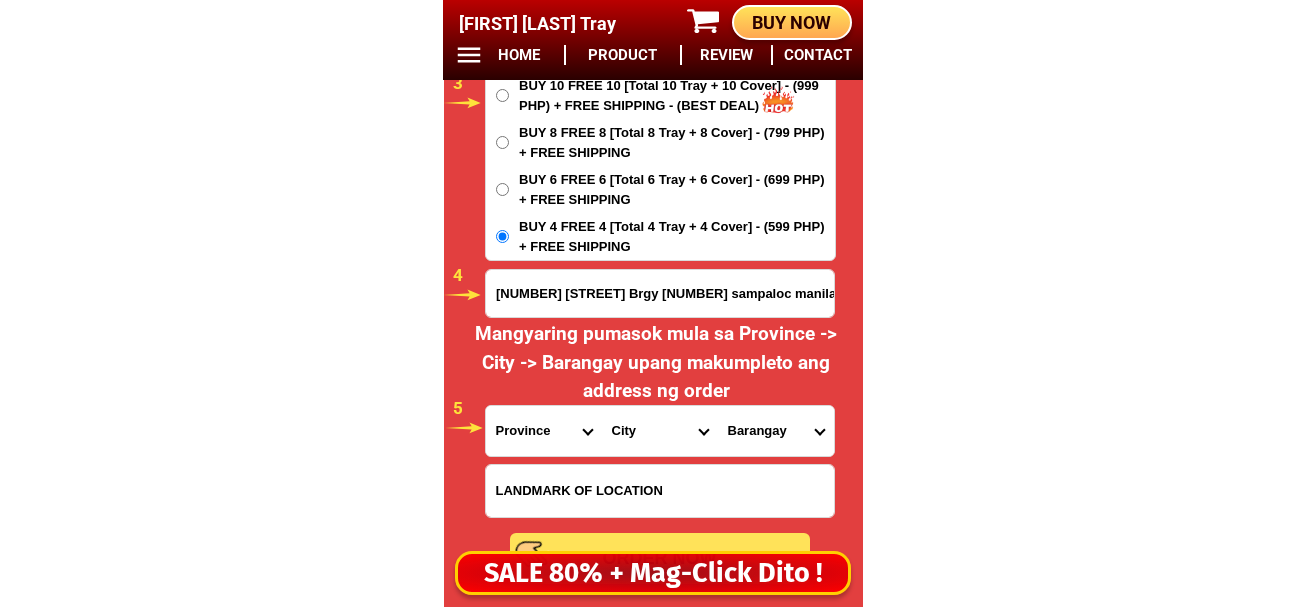 click on "City [LOCATION] [LOCATION] [LOCATION] [LOCATION] [LOCATION] [LOCATION] [LOCATION] [LOCATION] [LOCATION] [LOCATION] [LOCATION] [LOCATION] [LOCATION] [LOCATION] [LOCATION] [LOCATION] [LOCATION] [LOCATION] [LOCATION] [LOCATION] [LOCATION] [LOCATION] [LOCATION] [LOCATION] [LOCATION] [LOCATION] [LOCATION] [LOCATION] [LOCATION] [LOCATION] [LOCATION] [LOCATION]" at bounding box center (660, 431) 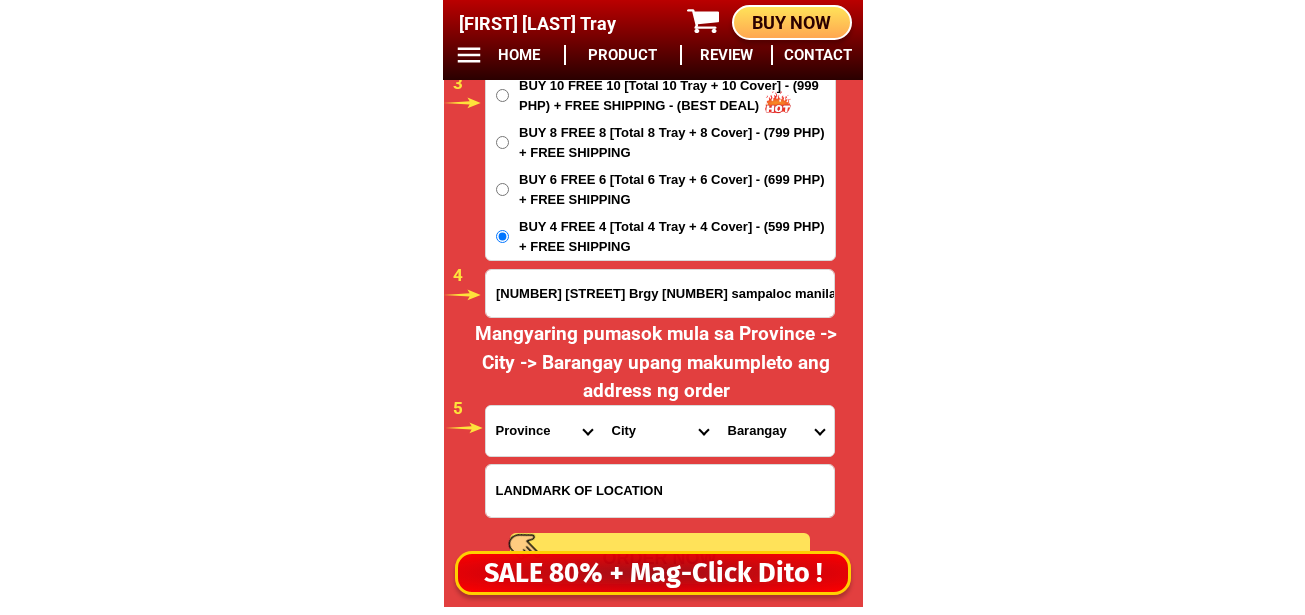 drag, startPoint x: 658, startPoint y: 435, endPoint x: 658, endPoint y: 423, distance: 12 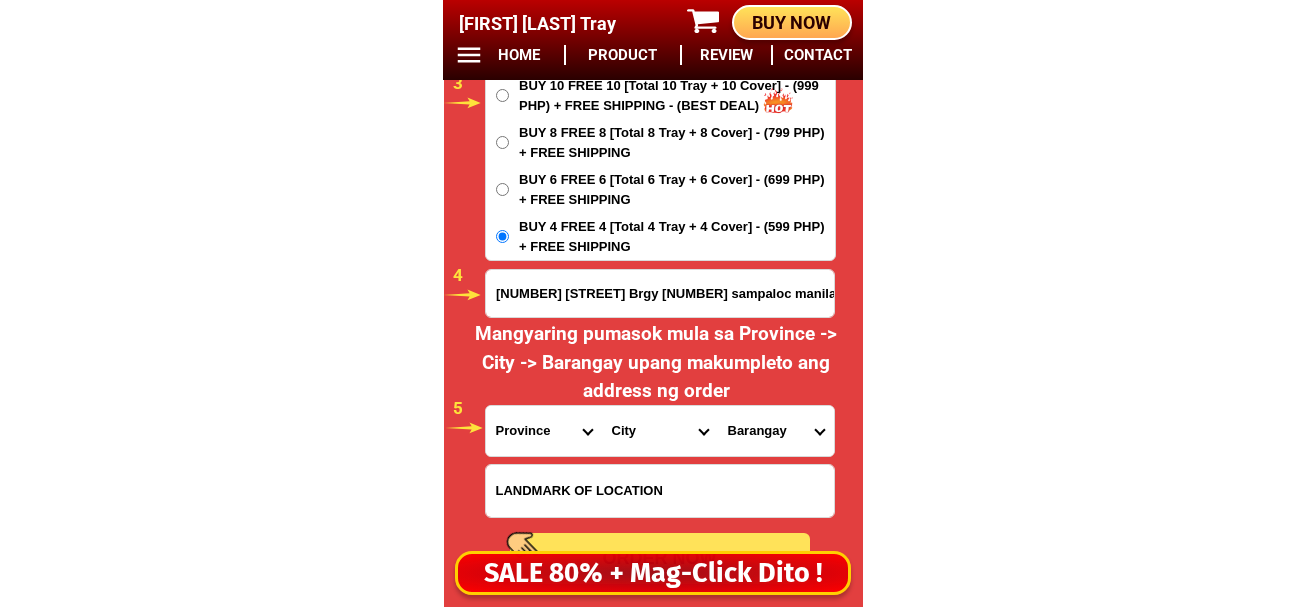 click on "City [LOCATION] [LOCATION] [LOCATION] [LOCATION] [LOCATION] [LOCATION] [LOCATION] [LOCATION] [LOCATION] [LOCATION] [LOCATION] [LOCATION] [LOCATION] [LOCATION] [LOCATION] [LOCATION] [LOCATION] [LOCATION] [LOCATION] [LOCATION] [LOCATION] [LOCATION] [LOCATION] [LOCATION] [LOCATION] [LOCATION] [LOCATION] [LOCATION] [LOCATION] [LOCATION] [LOCATION] [LOCATION]" at bounding box center [660, 431] 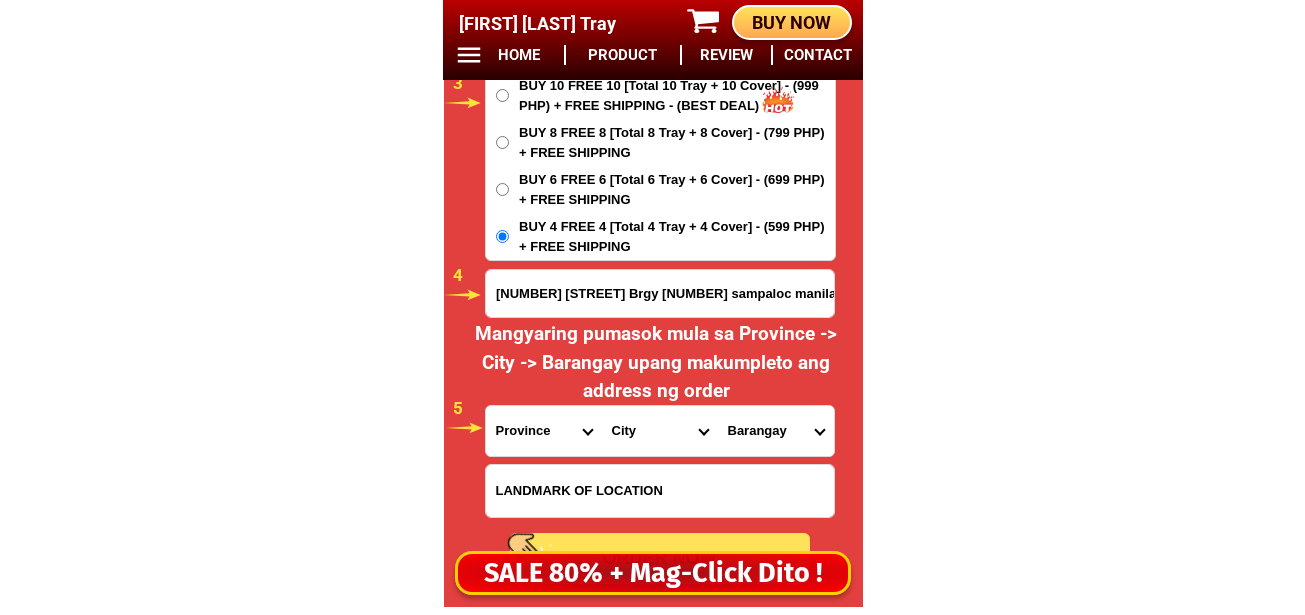 select on "63_[NUMBER]" 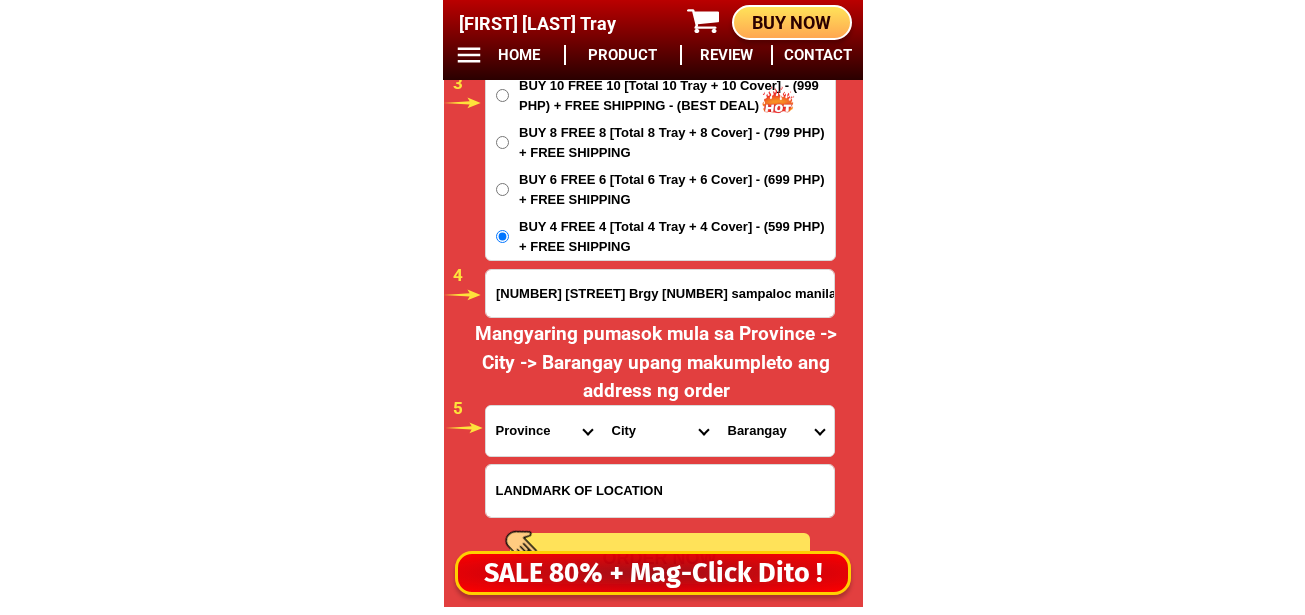 click on "City [LOCATION] [LOCATION] [LOCATION] [LOCATION] [LOCATION] [LOCATION] [LOCATION] [LOCATION] [LOCATION] [LOCATION] [LOCATION] [LOCATION] [LOCATION] [LOCATION] [LOCATION] [LOCATION] [LOCATION] [LOCATION] [LOCATION] [LOCATION] [LOCATION] [LOCATION] [LOCATION] [LOCATION] [LOCATION] [LOCATION] [LOCATION] [LOCATION] [LOCATION] [LOCATION] [LOCATION] [LOCATION]" at bounding box center [660, 431] 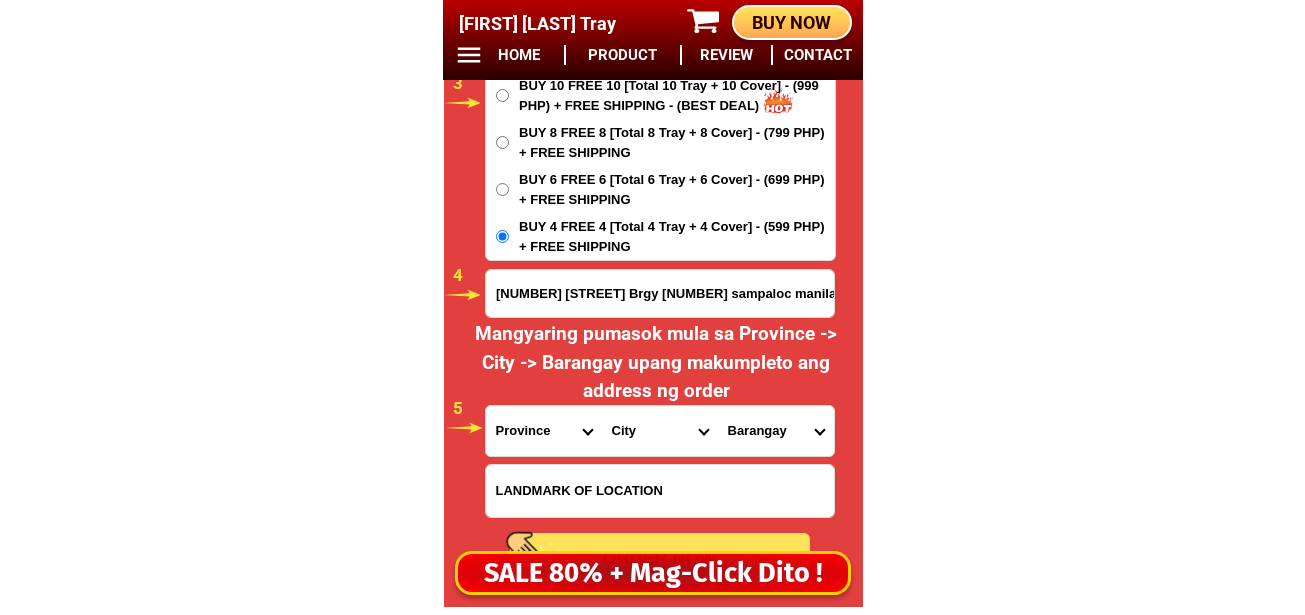 click on "Barangay [NUMBER] Barangay [NUMBER] Barangay [NUMBER] Barangay [NUMBER] Barangay [NUMBER] Barangay [NUMBER] Barangay [NUMBER] Barangay [NUMBER] Barangay [NUMBER] Barangay [NUMBER] Barangay [NUMBER] Barangay [NUMBER] Barangay [NUMBER] Barangay [NUMBER] Barangay [NUMBER] Barangay [NUMBER] Barangay [NUMBER] Barangay [NUMBER] Barangay [NUMBER] Barangay [NUMBER] Barangay [NUMBER] Barangay [NUMBER] Barangay [NUMBER] Barangay [NUMBER] Barangay [NUMBER] Barangay [NUMBER] Barangay [NUMBER] Barangay [NUMBER] Barangay [NUMBER] Barangay [NUMBER] Barangay [NUMBER] Barangay [NUMBER] Barangay [NUMBER] Barangay [NUMBER] Barangay [NUMBER] Barangay [NUMBER] Barangay [NUMBER] Barangay [NUMBER] Barangay [NUMBER] Barangay [NUMBER] Barangay [NUMBER] Barangay [NUMBER] Barangay [NUMBER] Barangay [NUMBER] Barangay [NUMBER] Barangay [NUMBER] Barangay [NUMBER] Barangay [NUMBER] Barangay [NUMBER] Barangay [NUMBER] Barangay [NUMBER] Barangay [NUMBER] Barangay [NUMBER] Barangay [NUMBER] Barangay [NUMBER] Barangay [NUMBER] Barangay [NUMBER]" at bounding box center [776, 431] 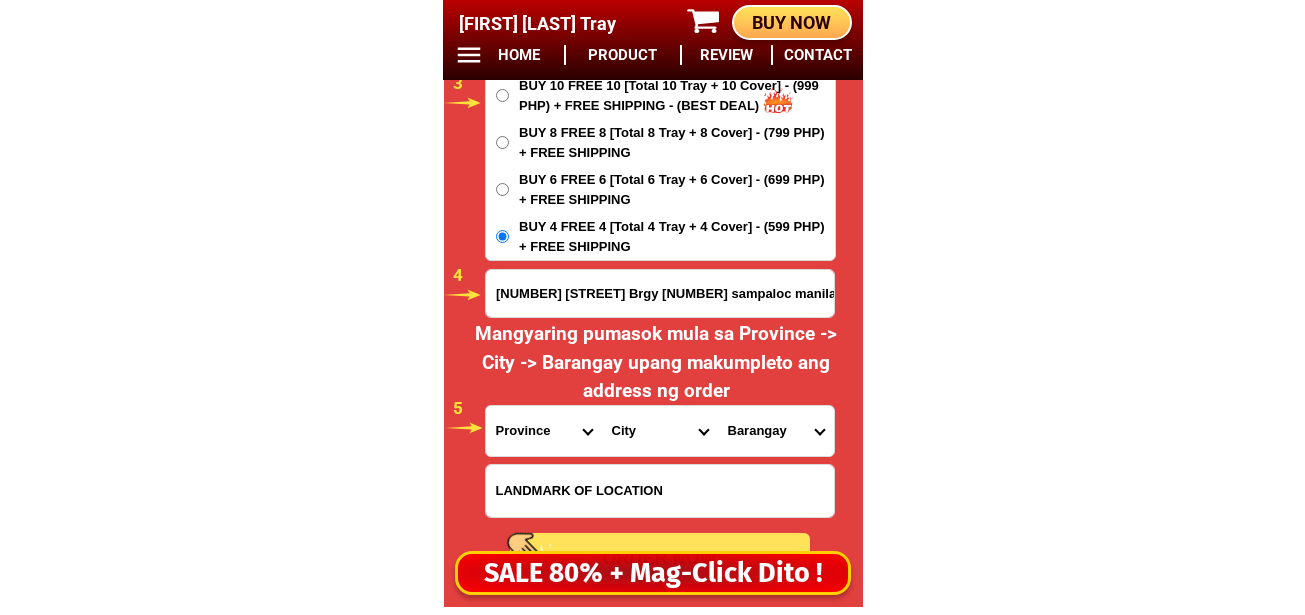 drag, startPoint x: 805, startPoint y: 424, endPoint x: 802, endPoint y: 406, distance: 18.248287 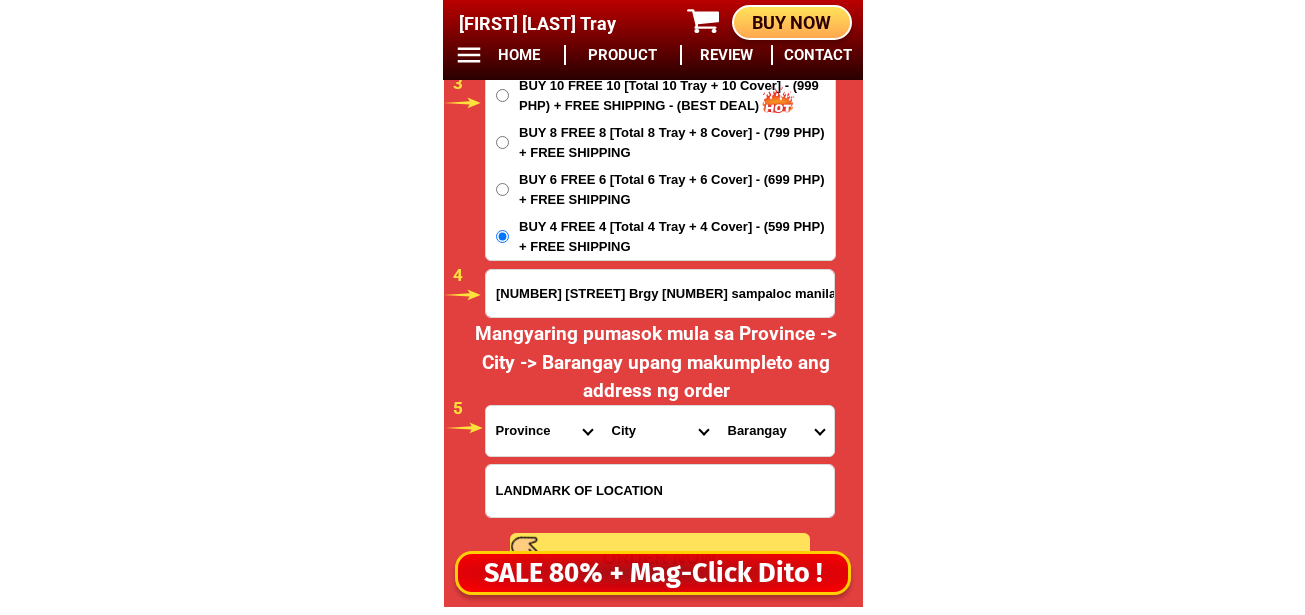 click on "Barangay [NUMBER] Barangay [NUMBER] Barangay [NUMBER] Barangay [NUMBER] Barangay [NUMBER] Barangay [NUMBER] Barangay [NUMBER] Barangay [NUMBER] Barangay [NUMBER] Barangay [NUMBER] Barangay [NUMBER] Barangay [NUMBER] Barangay [NUMBER] Barangay [NUMBER] Barangay [NUMBER] Barangay [NUMBER] Barangay [NUMBER] Barangay [NUMBER] Barangay [NUMBER] Barangay [NUMBER] Barangay [NUMBER] Barangay [NUMBER] Barangay [NUMBER] Barangay [NUMBER] Barangay [NUMBER] Barangay [NUMBER] Barangay [NUMBER] Barangay [NUMBER] Barangay [NUMBER] Barangay [NUMBER] Barangay [NUMBER] Barangay [NUMBER] Barangay [NUMBER] Barangay [NUMBER] Barangay [NUMBER] Barangay [NUMBER] Barangay [NUMBER] Barangay [NUMBER] Barangay [NUMBER] Barangay [NUMBER] Barangay [NUMBER] Barangay [NUMBER] Barangay [NUMBER] Barangay [NUMBER] Barangay [NUMBER] Barangay [NUMBER] Barangay [NUMBER] Barangay [NUMBER] Barangay [NUMBER] Barangay [NUMBER] Barangay [NUMBER] Barangay [NUMBER] Barangay [NUMBER] Barangay [NUMBER] Barangay [NUMBER] Barangay [NUMBER] Barangay [NUMBER]" at bounding box center [776, 431] 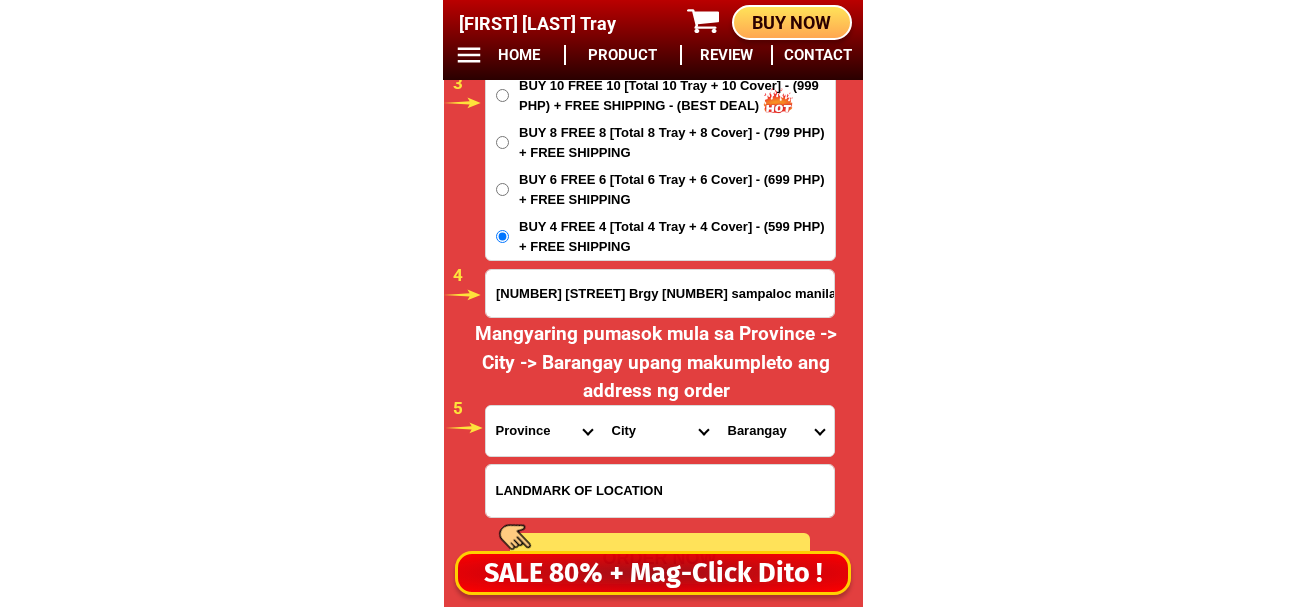 select on "63_[NUMBER]" 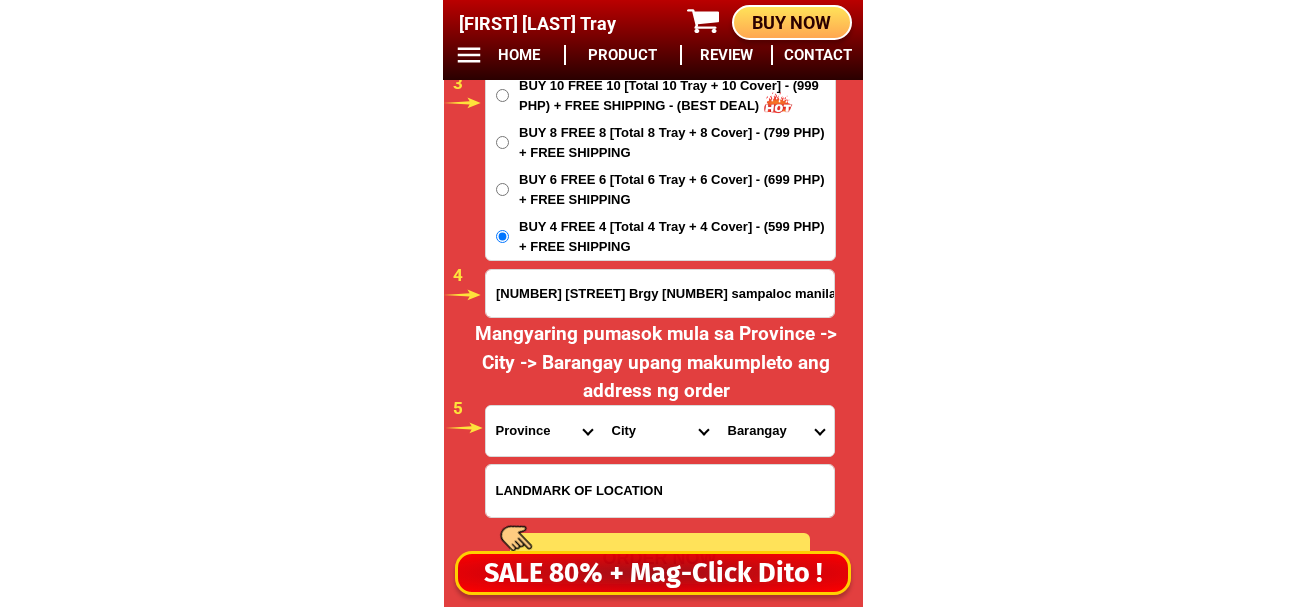 click on "Barangay [NUMBER] Barangay [NUMBER] Barangay [NUMBER] Barangay [NUMBER] Barangay [NUMBER] Barangay [NUMBER] Barangay [NUMBER] Barangay [NUMBER] Barangay [NUMBER] Barangay [NUMBER] Barangay [NUMBER] Barangay [NUMBER] Barangay [NUMBER] Barangay [NUMBER] Barangay [NUMBER] Barangay [NUMBER] Barangay [NUMBER] Barangay [NUMBER] Barangay [NUMBER] Barangay [NUMBER] Barangay [NUMBER] Barangay [NUMBER] Barangay [NUMBER] Barangay [NUMBER] Barangay [NUMBER] Barangay [NUMBER] Barangay [NUMBER] Barangay [NUMBER] Barangay [NUMBER] Barangay [NUMBER] Barangay [NUMBER] Barangay [NUMBER] Barangay [NUMBER] Barangay [NUMBER] Barangay [NUMBER] Barangay [NUMBER] Barangay [NUMBER] Barangay [NUMBER] Barangay [NUMBER] Barangay [NUMBER] Barangay [NUMBER] Barangay [NUMBER] Barangay [NUMBER] Barangay [NUMBER] Barangay [NUMBER] Barangay [NUMBER] Barangay [NUMBER] Barangay [NUMBER] Barangay [NUMBER] Barangay [NUMBER] Barangay [NUMBER] Barangay [NUMBER] Barangay [NUMBER] Barangay [NUMBER] Barangay [NUMBER] Barangay [NUMBER] Barangay [NUMBER]" at bounding box center [776, 431] 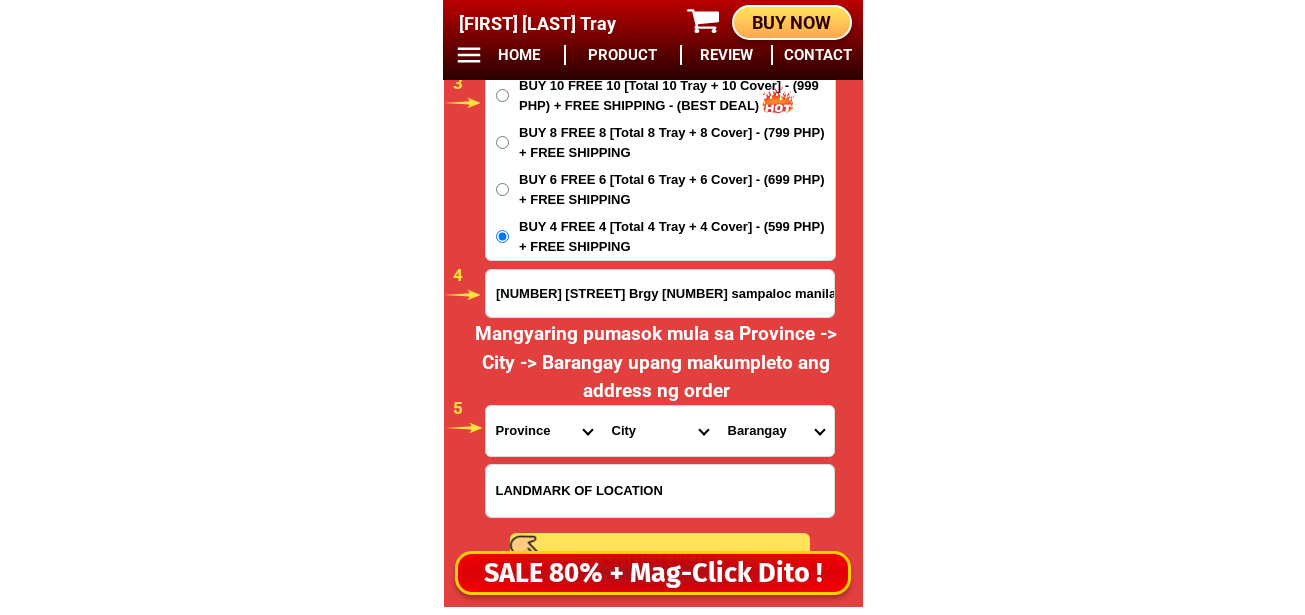scroll, scrollTop: 17078, scrollLeft: 0, axis: vertical 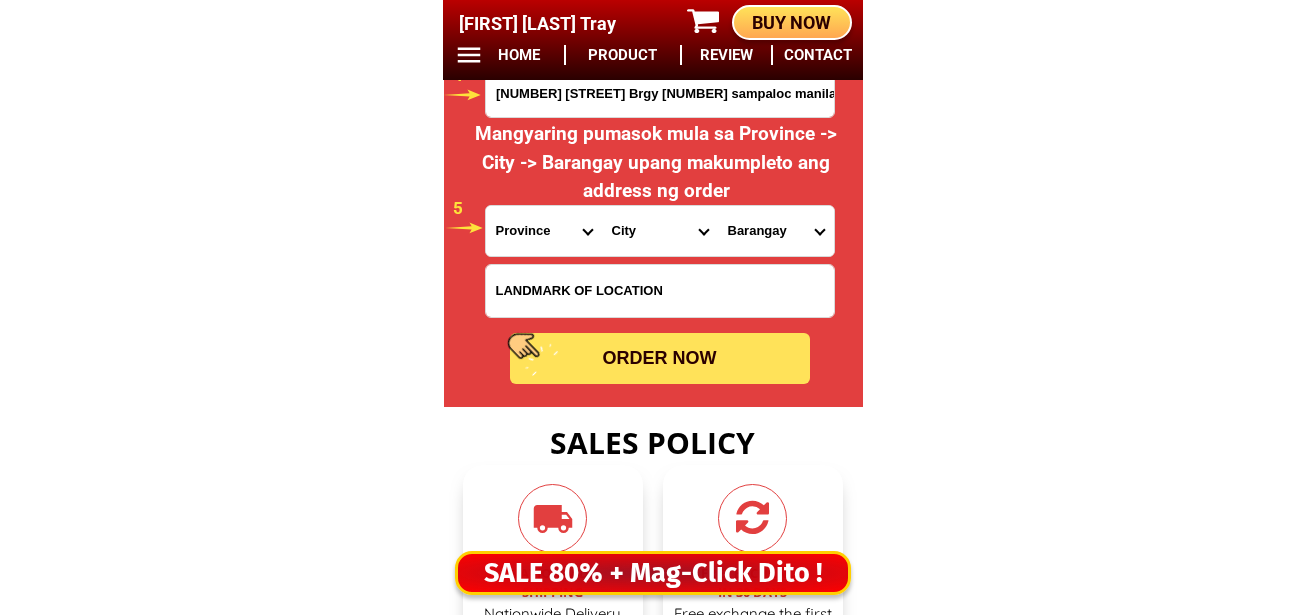 click on "ORDER NOW" at bounding box center (660, 358) 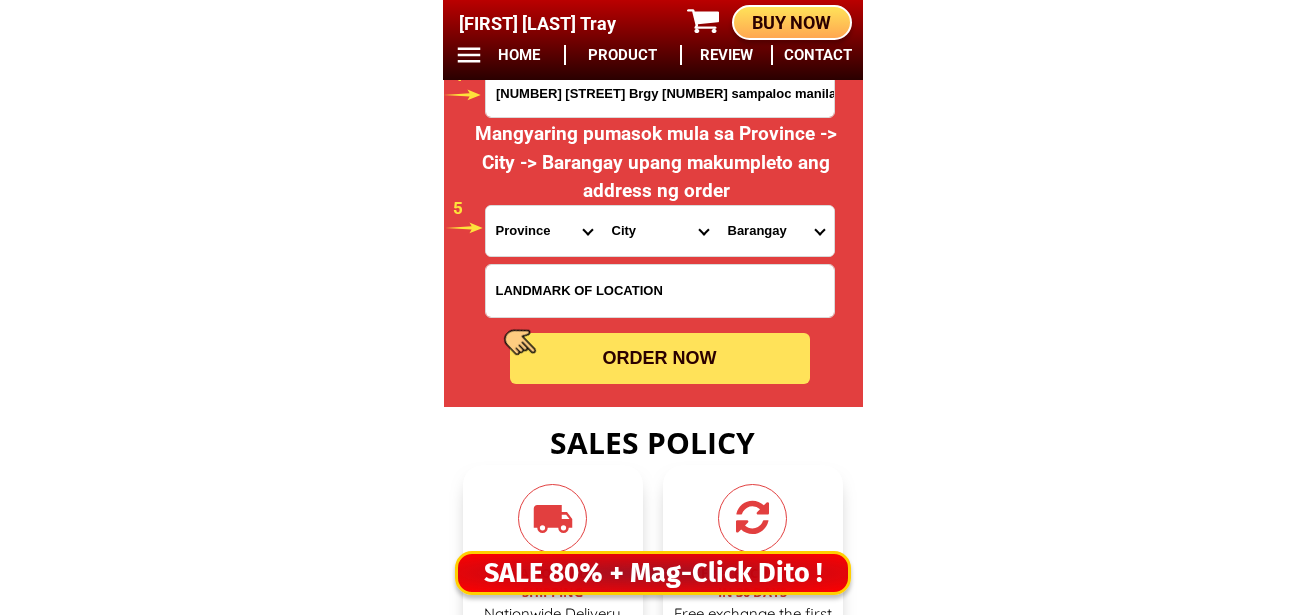 radio on "true" 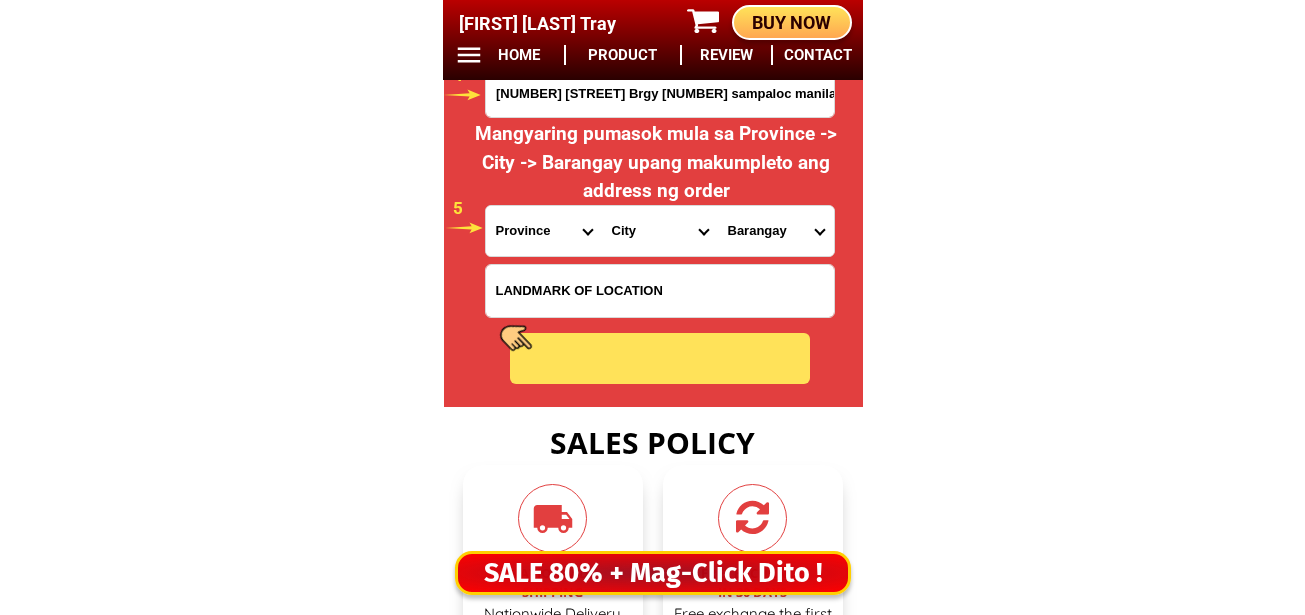 radio on "true" 